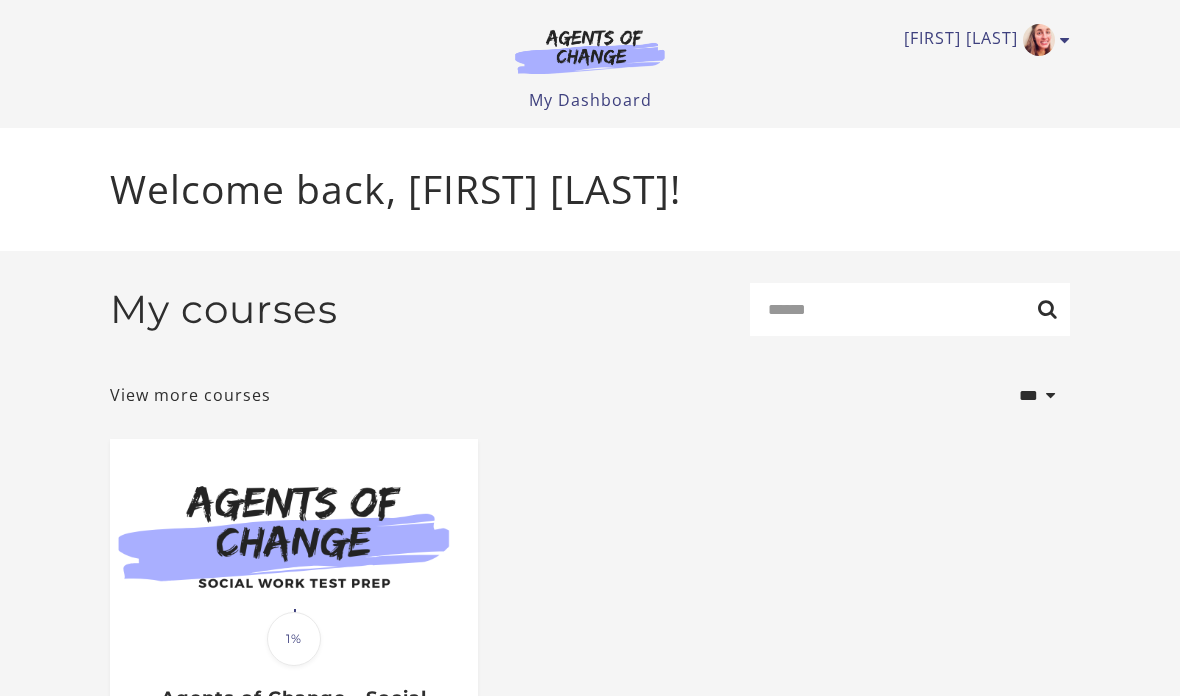 scroll, scrollTop: 0, scrollLeft: 0, axis: both 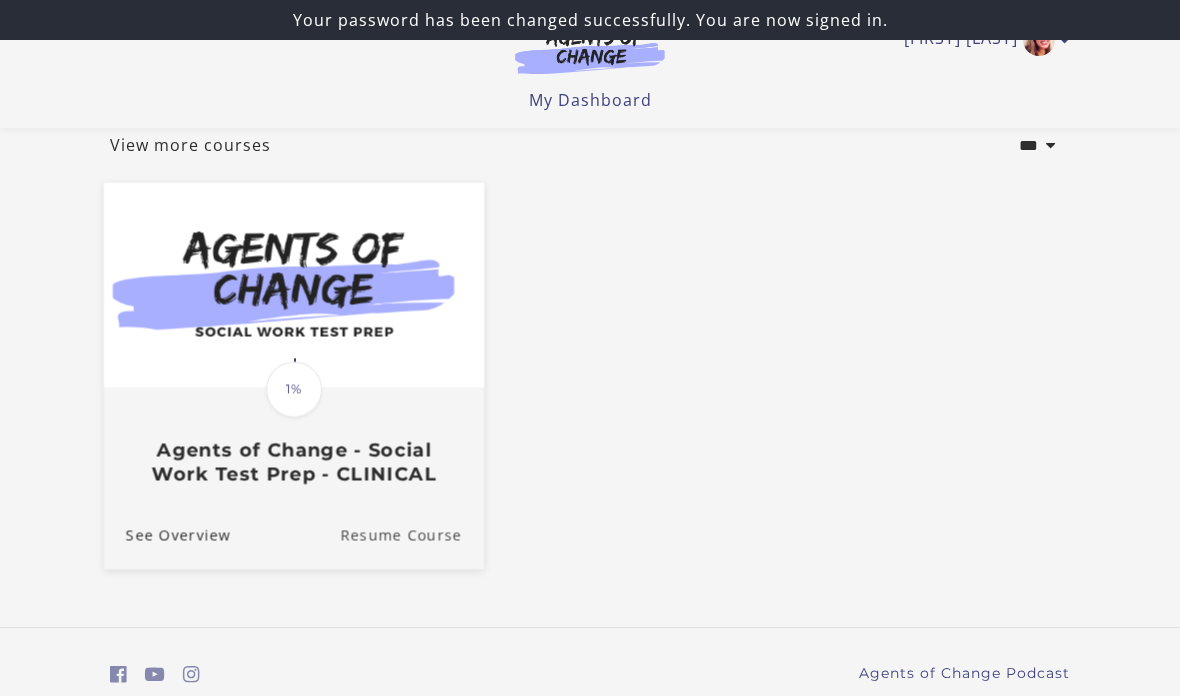 click on "Resume Course" at bounding box center [412, 535] 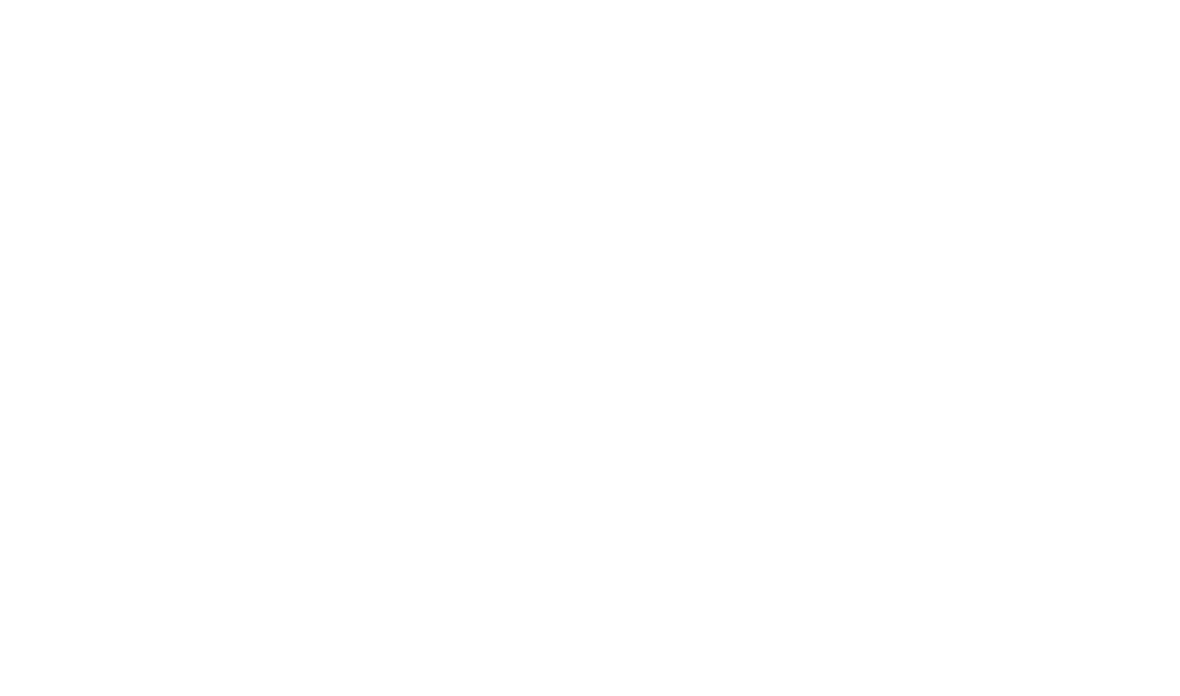 scroll, scrollTop: 0, scrollLeft: 0, axis: both 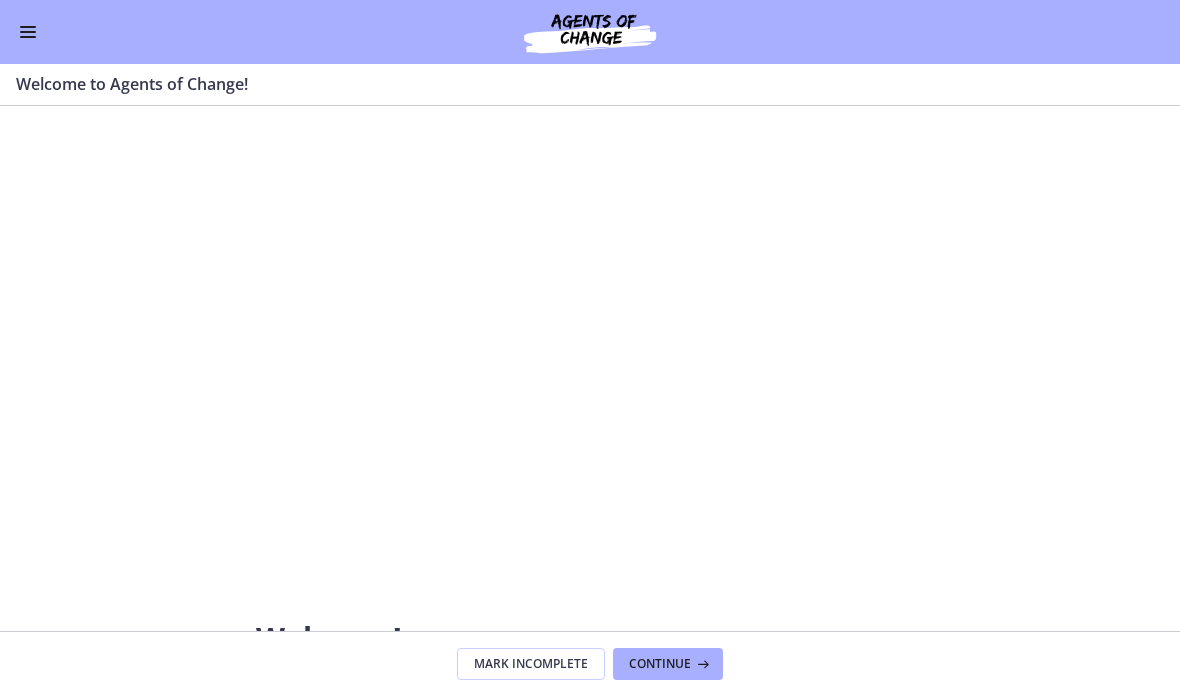 click at bounding box center (590, 350) 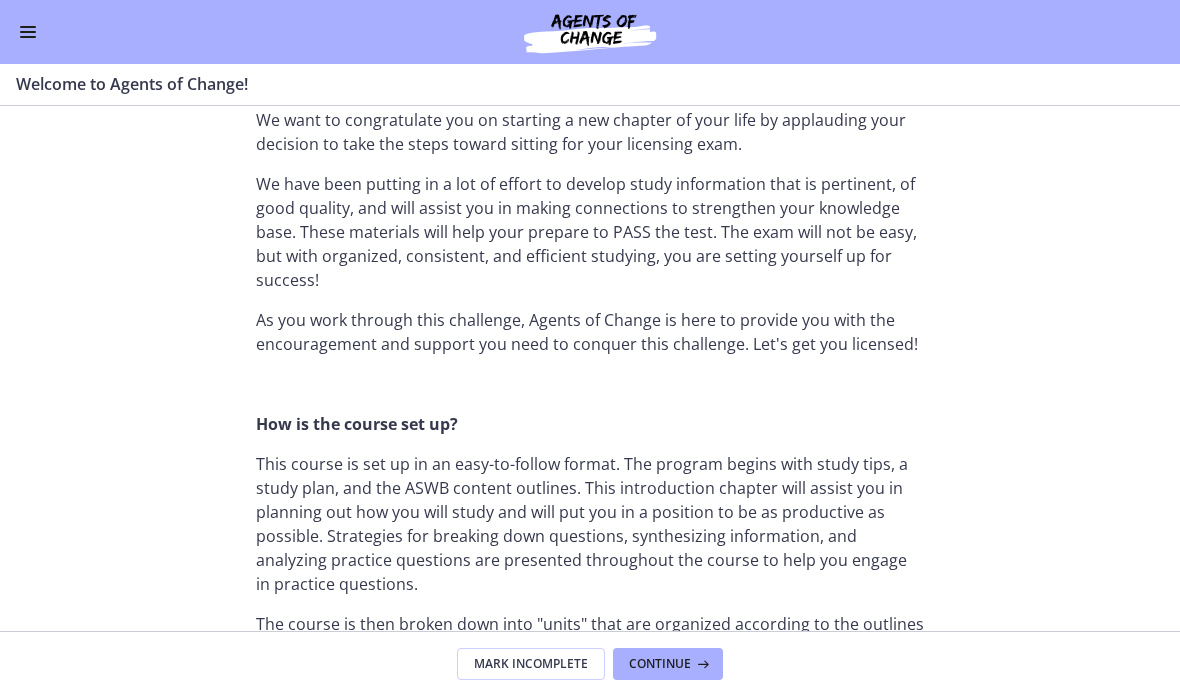 scroll, scrollTop: 653, scrollLeft: 0, axis: vertical 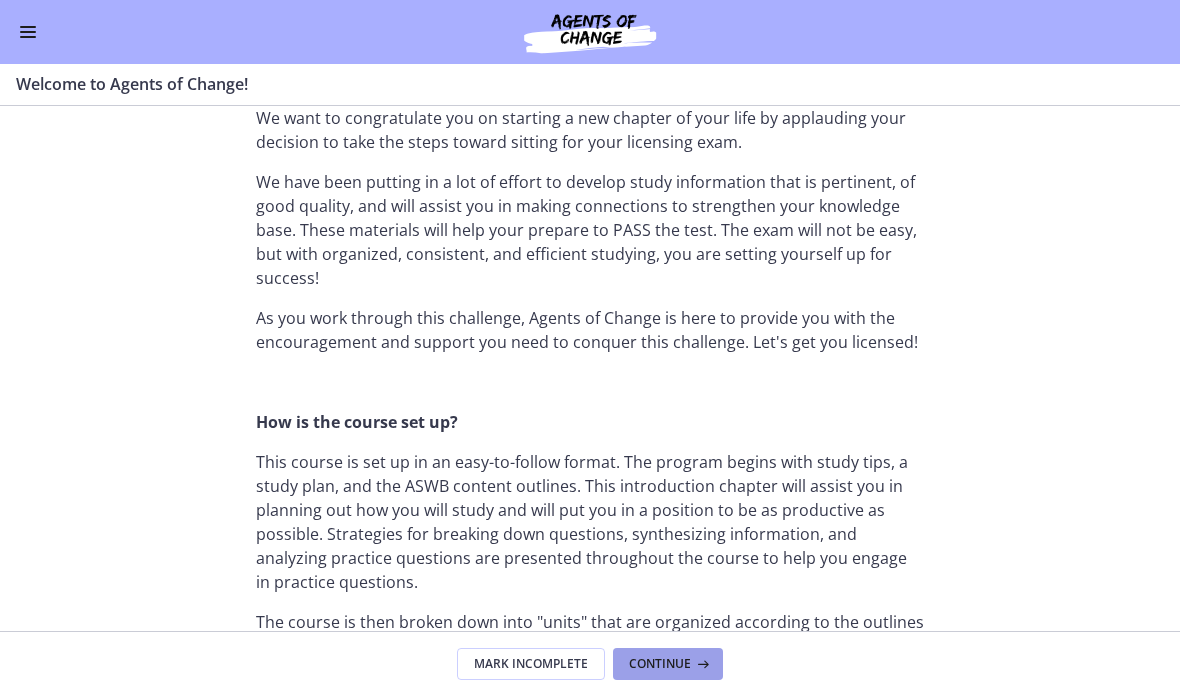 click on "Continue" at bounding box center [668, 664] 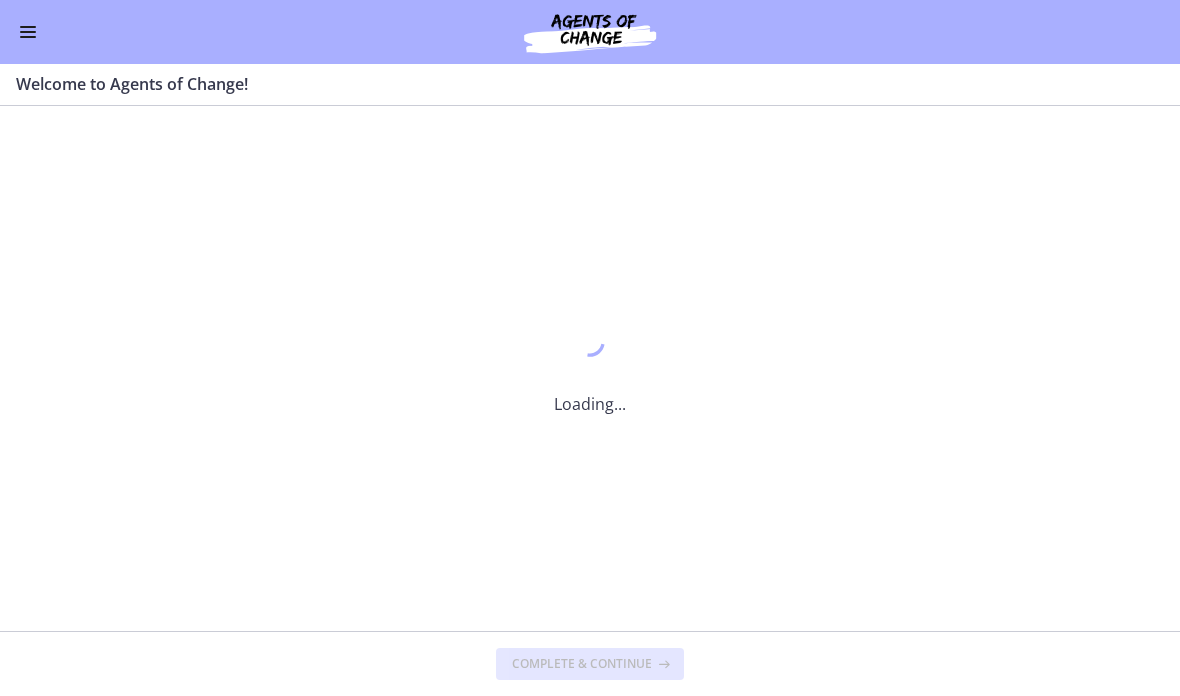 scroll, scrollTop: 0, scrollLeft: 0, axis: both 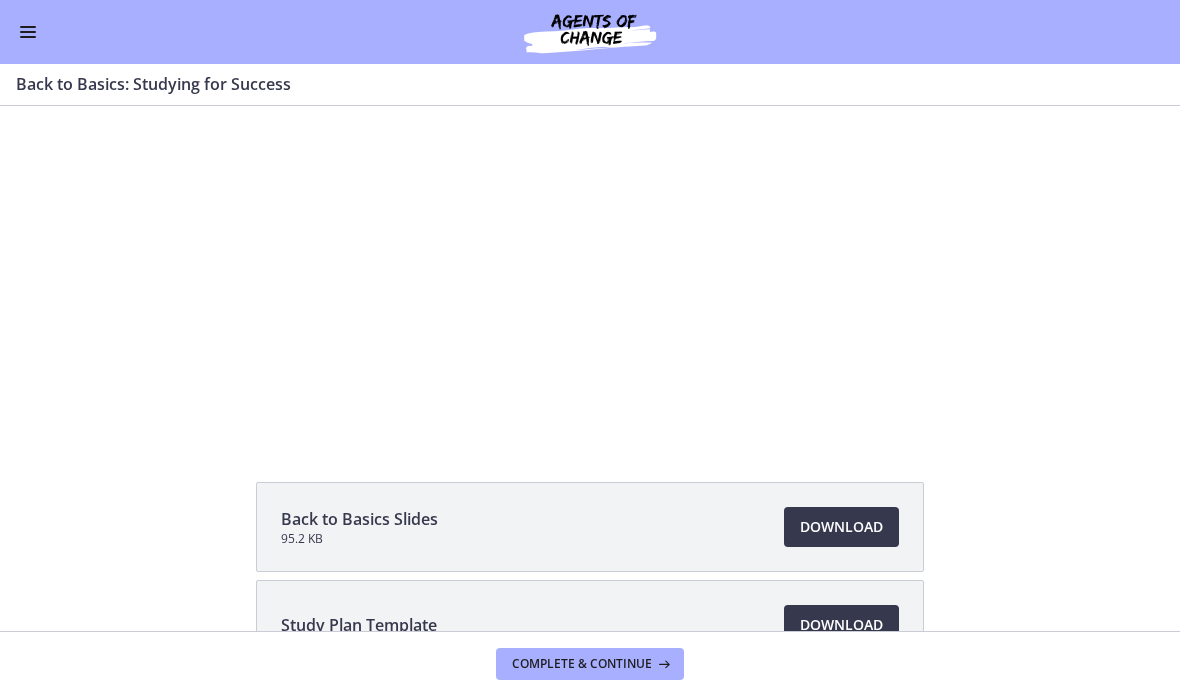 click on "Tap for sound
@keyframes VOLUME_SMALL_WAVE_FLASH {
0% { opacity: 0; }
33% { opacity: 1; }
66% { opacity: 1; }
100% { opacity: 0; }
}
@keyframes VOLUME_LARGE_WAVE_FLASH {
0% { opacity: 0; }
33% { opacity: 1; }
66% { opacity: 1; }
100% { opacity: 0; }
}
.volume__small-wave {
animation: VOLUME_SMALL_WAVE_FLASH 2s infinite;
opacity: 0;
}
.volume__large-wave {
animation: VOLUME_LARGE_WAVE_FLASH 2s infinite .3s;
opacity: 0;
}" at bounding box center (590, 211) 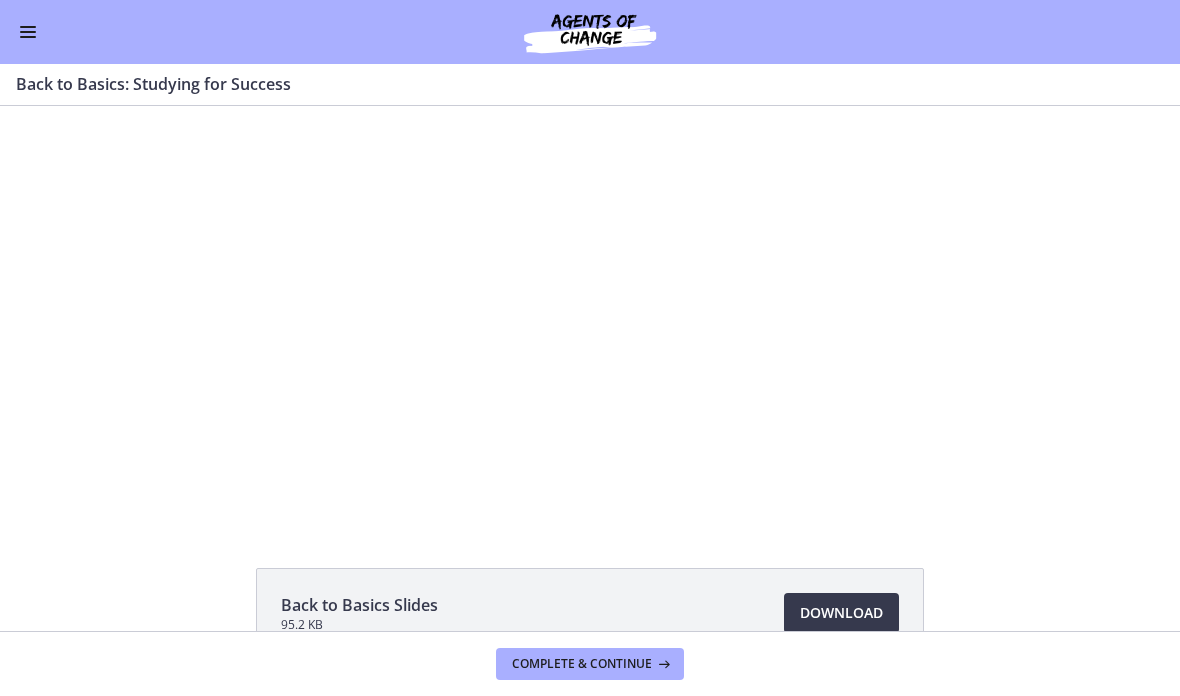 scroll, scrollTop: 63, scrollLeft: 0, axis: vertical 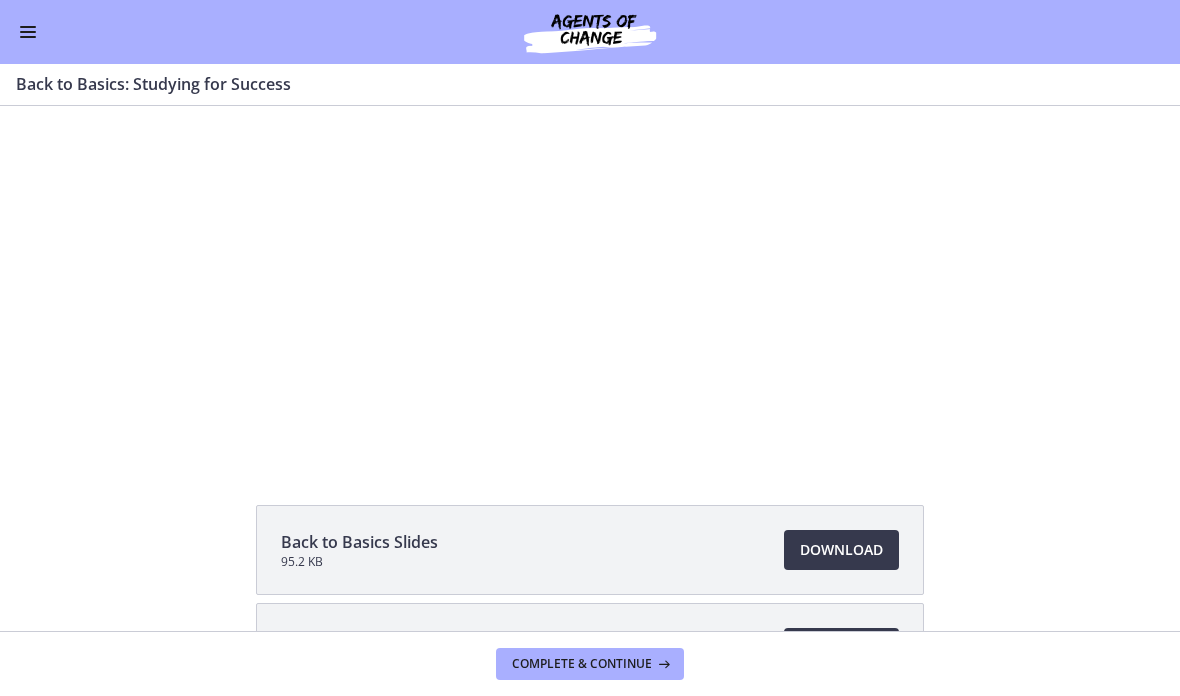 click at bounding box center [590, 251] 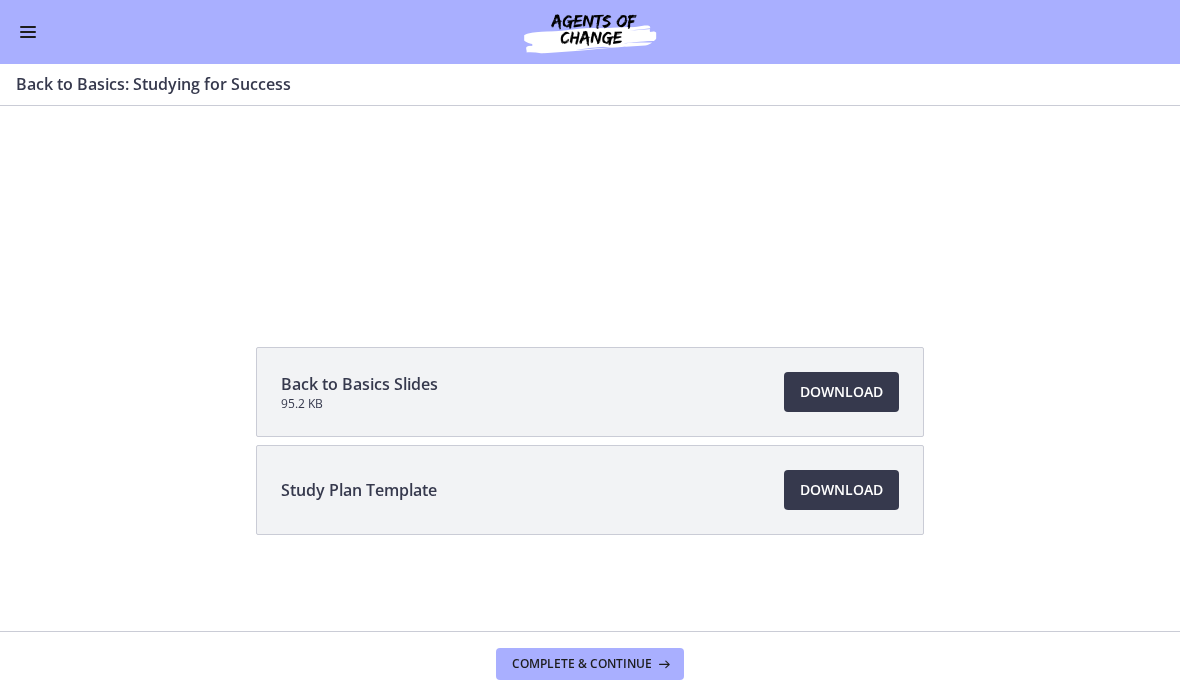 scroll, scrollTop: 221, scrollLeft: 0, axis: vertical 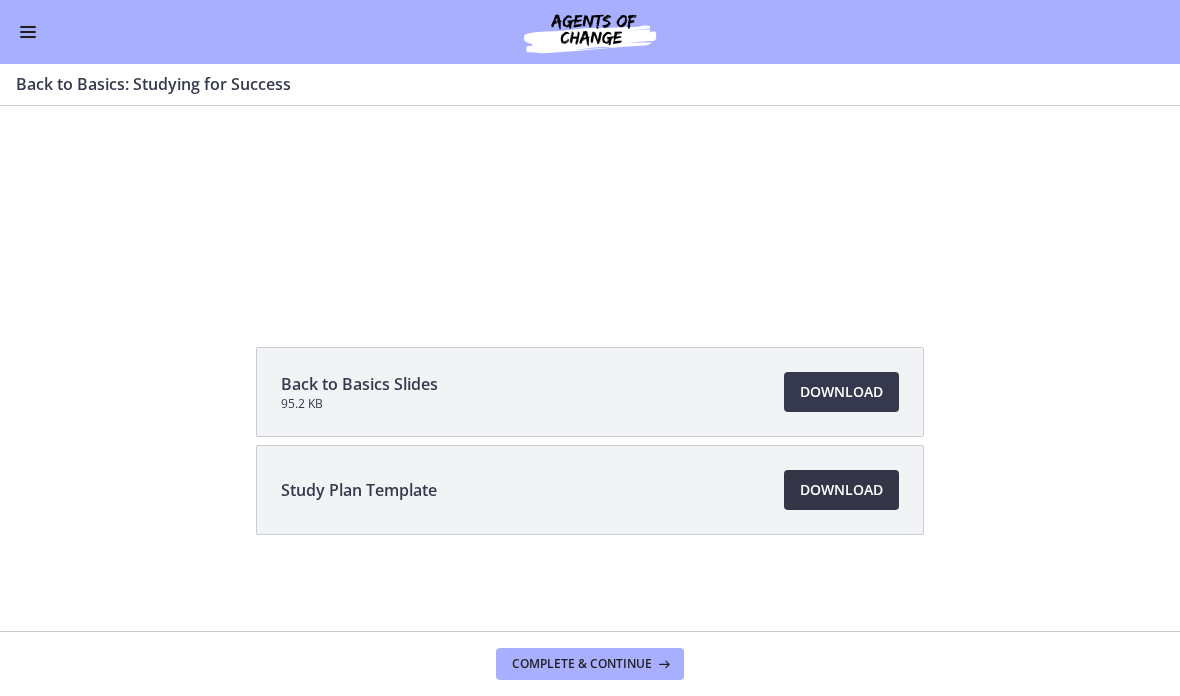 click on "Download
Opens in a new window" at bounding box center (841, 490) 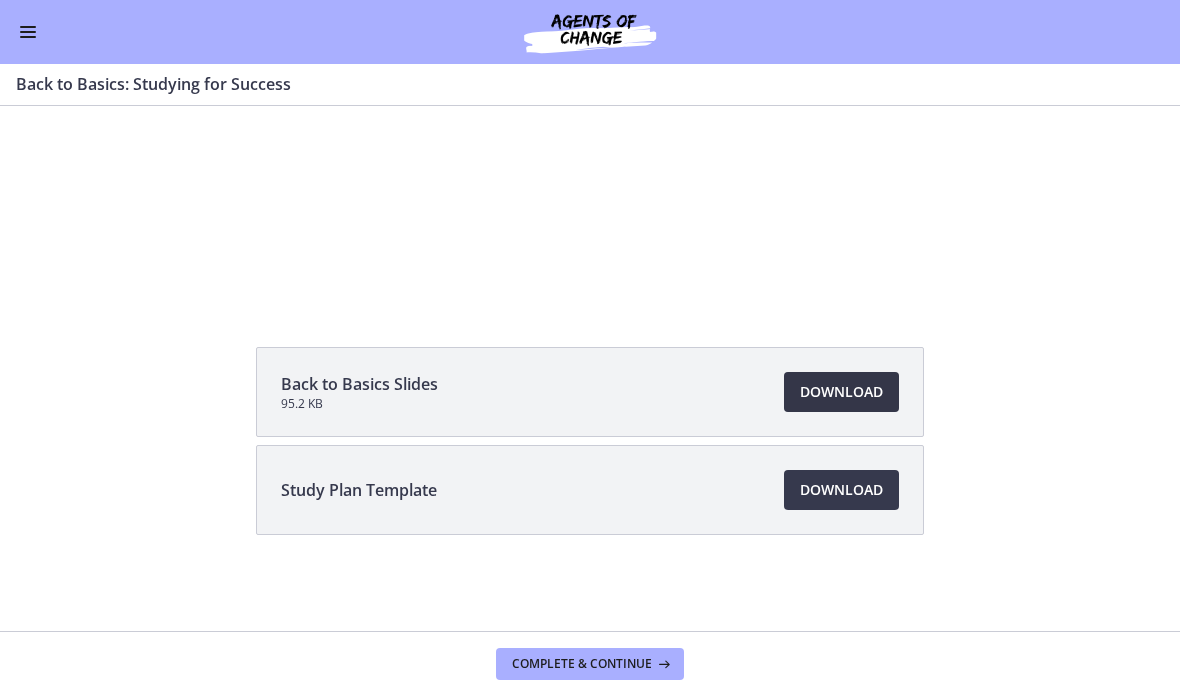 click on "Download
Opens in a new window" at bounding box center (841, 392) 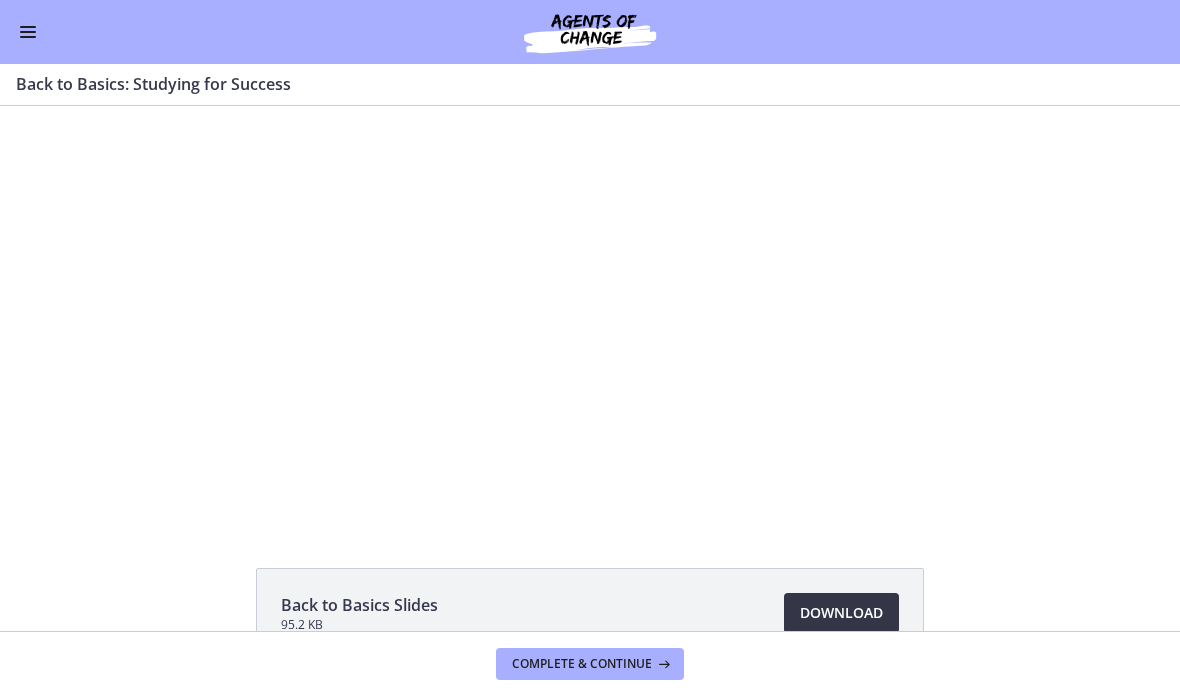 scroll, scrollTop: 0, scrollLeft: 0, axis: both 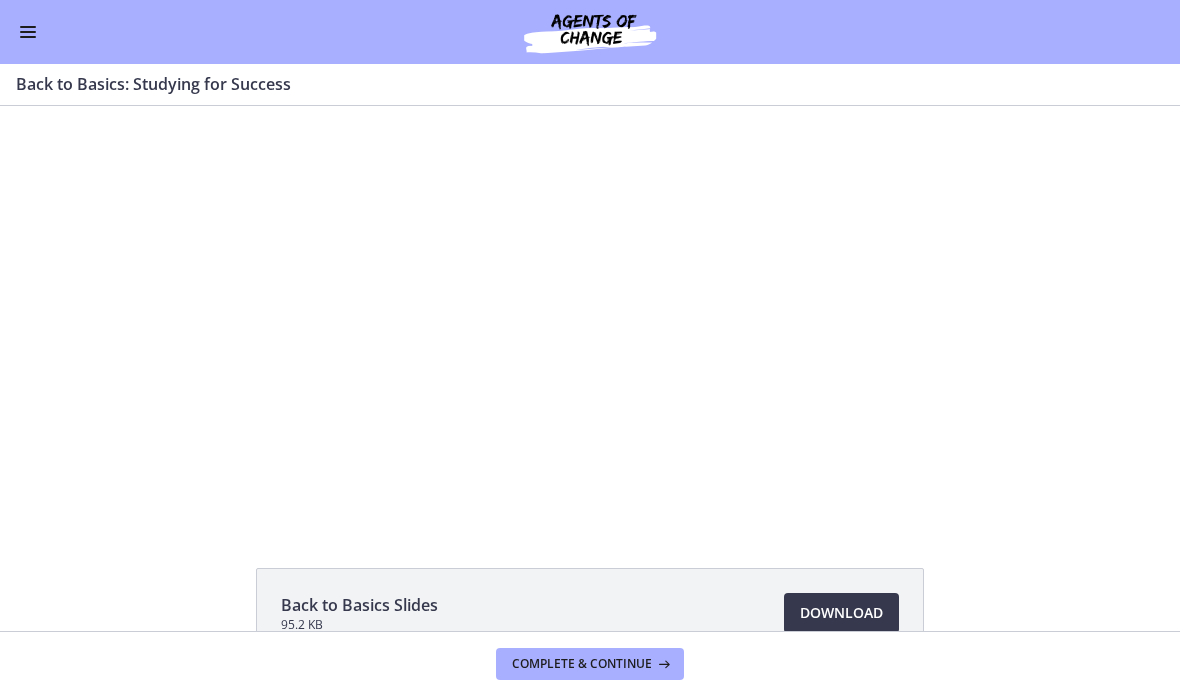 click at bounding box center [590, 314] 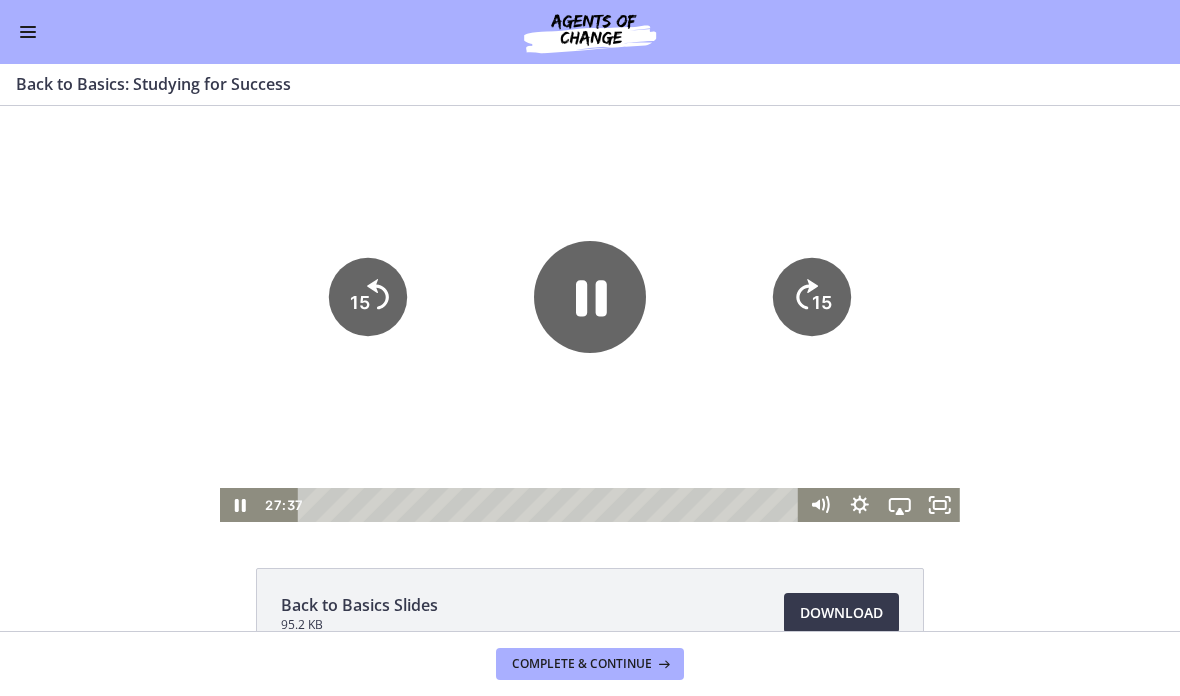 click 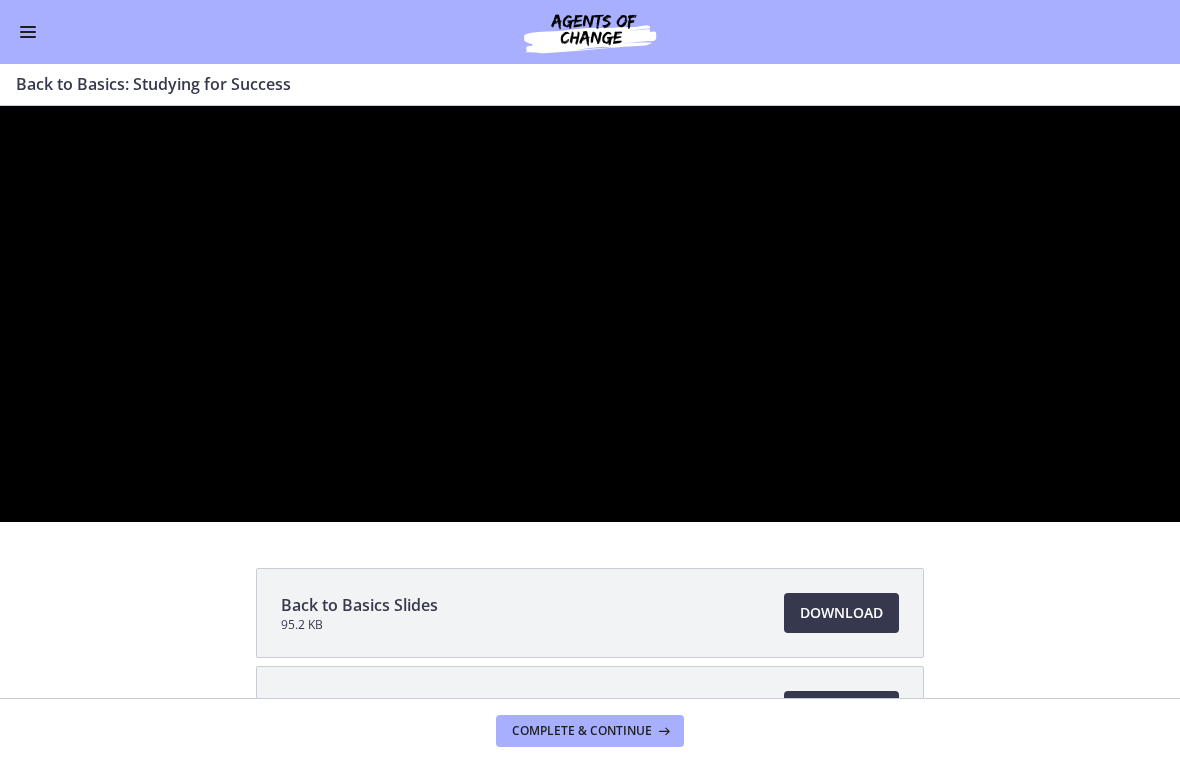 click at bounding box center (590, 314) 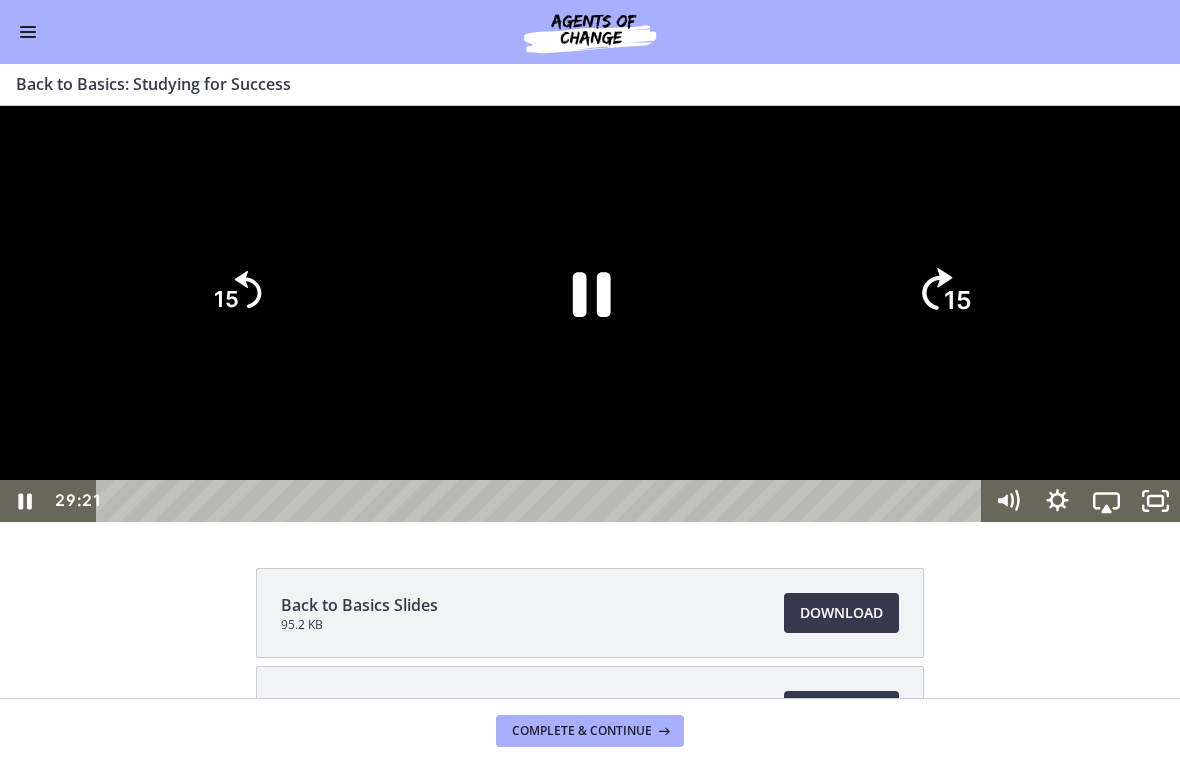 click on "15" 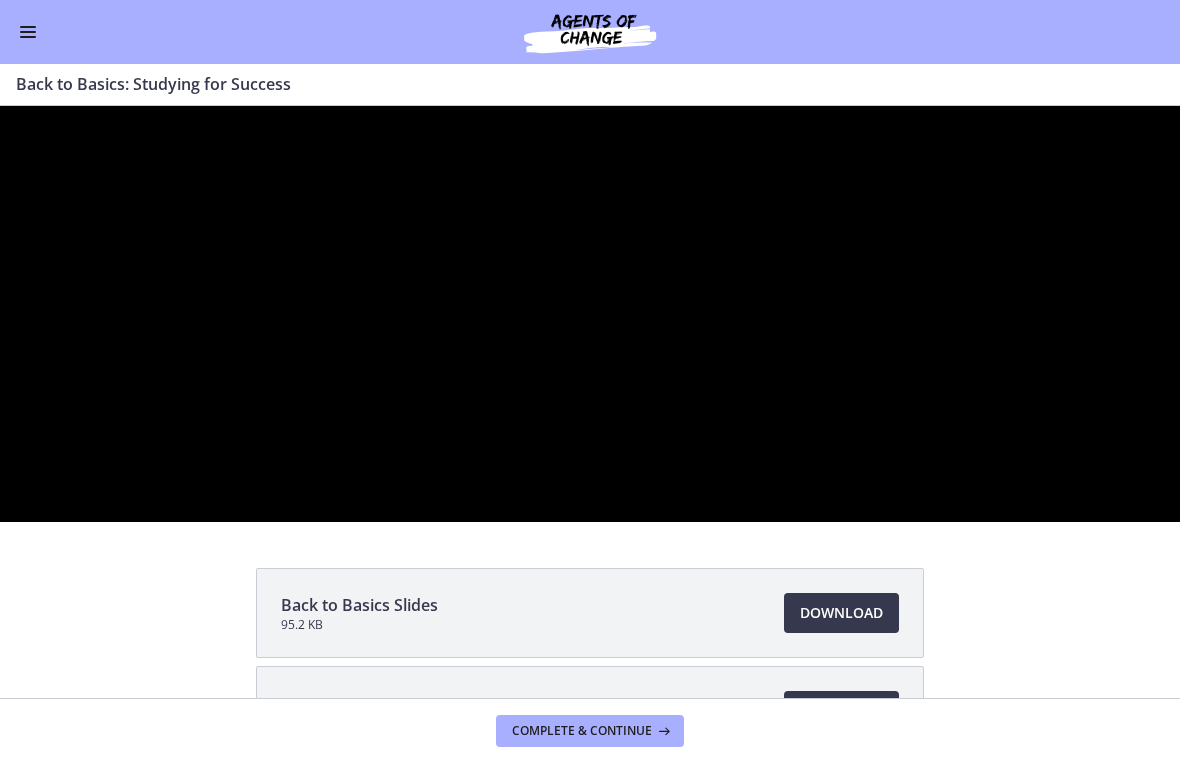 click at bounding box center [590, 314] 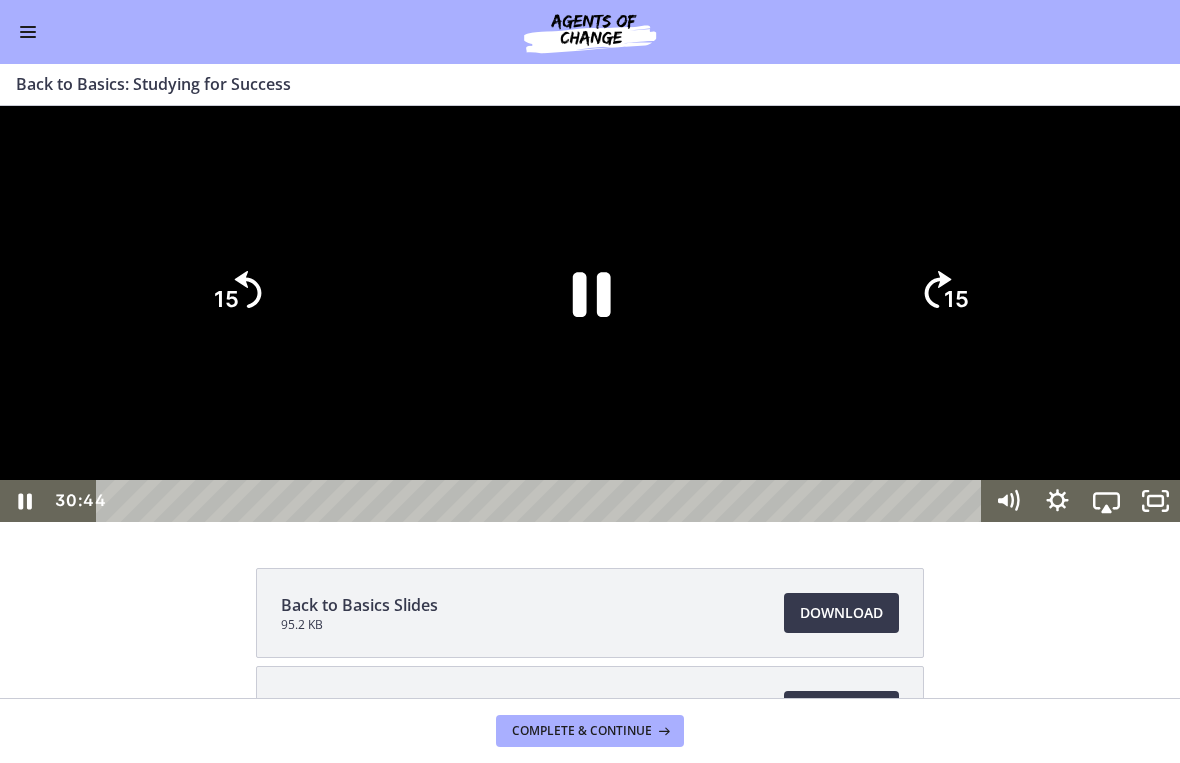 click at bounding box center [590, 314] 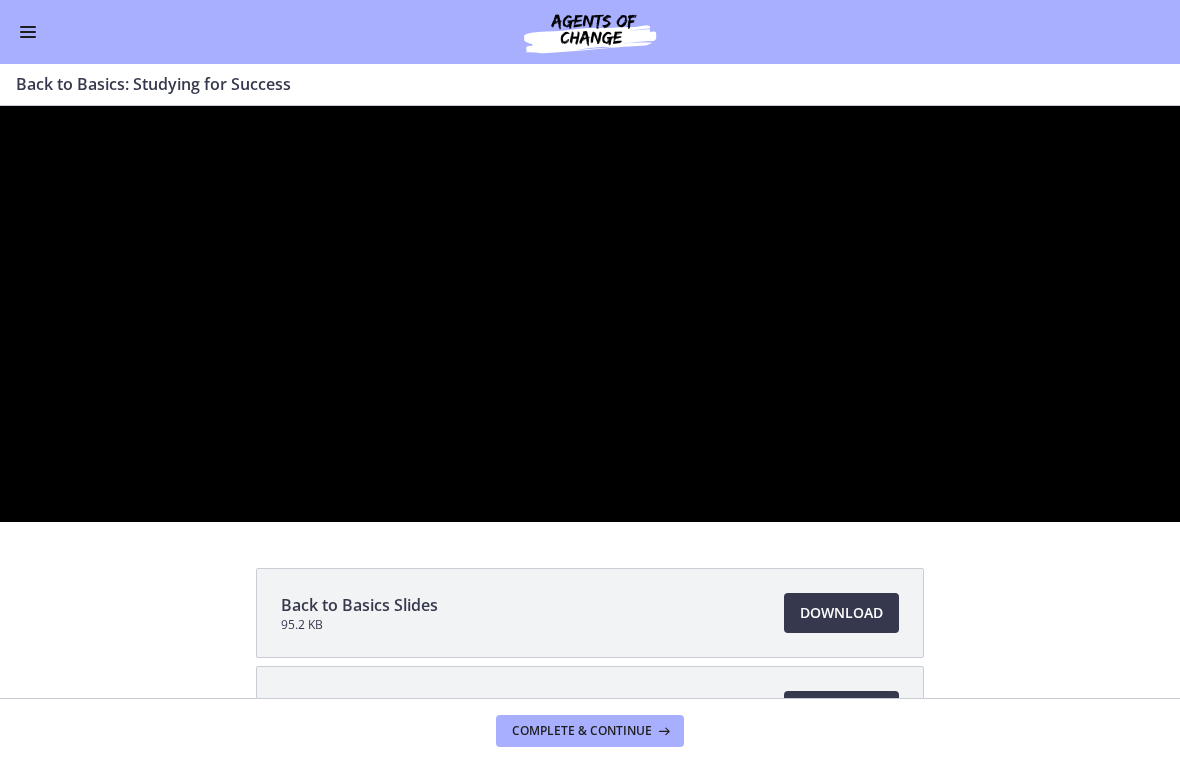 click at bounding box center (590, 314) 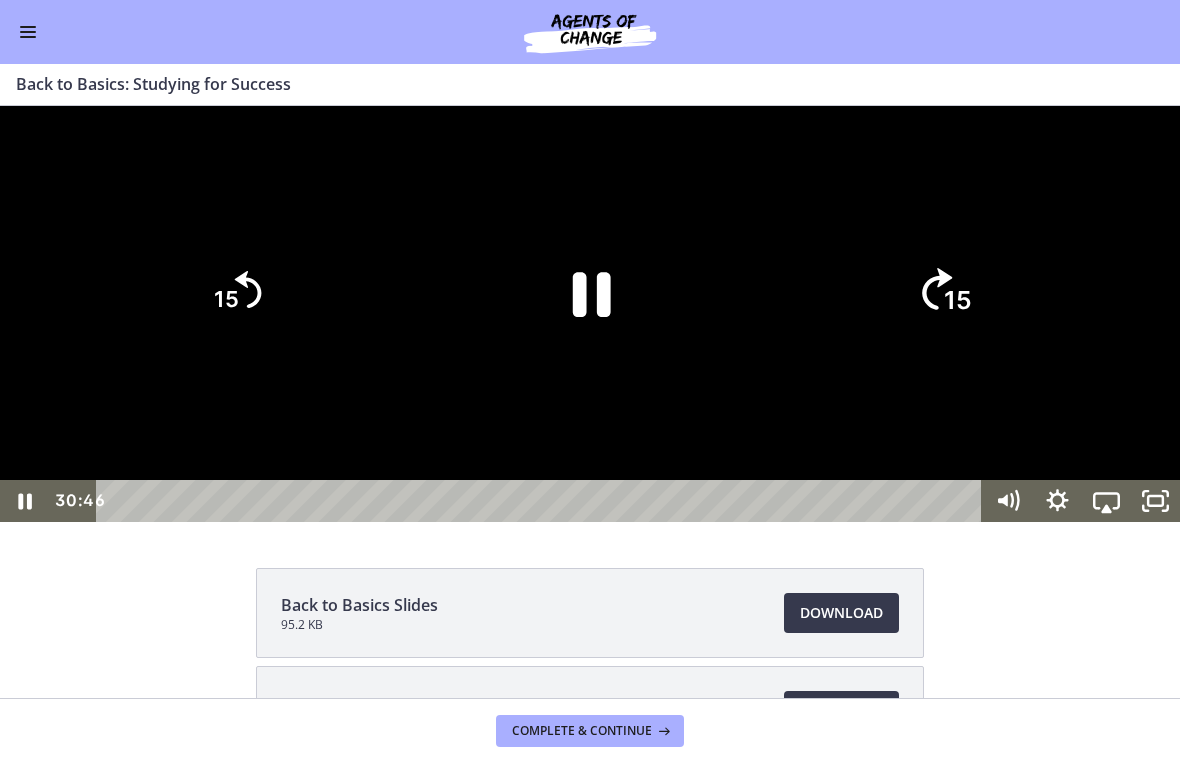 click on "15" 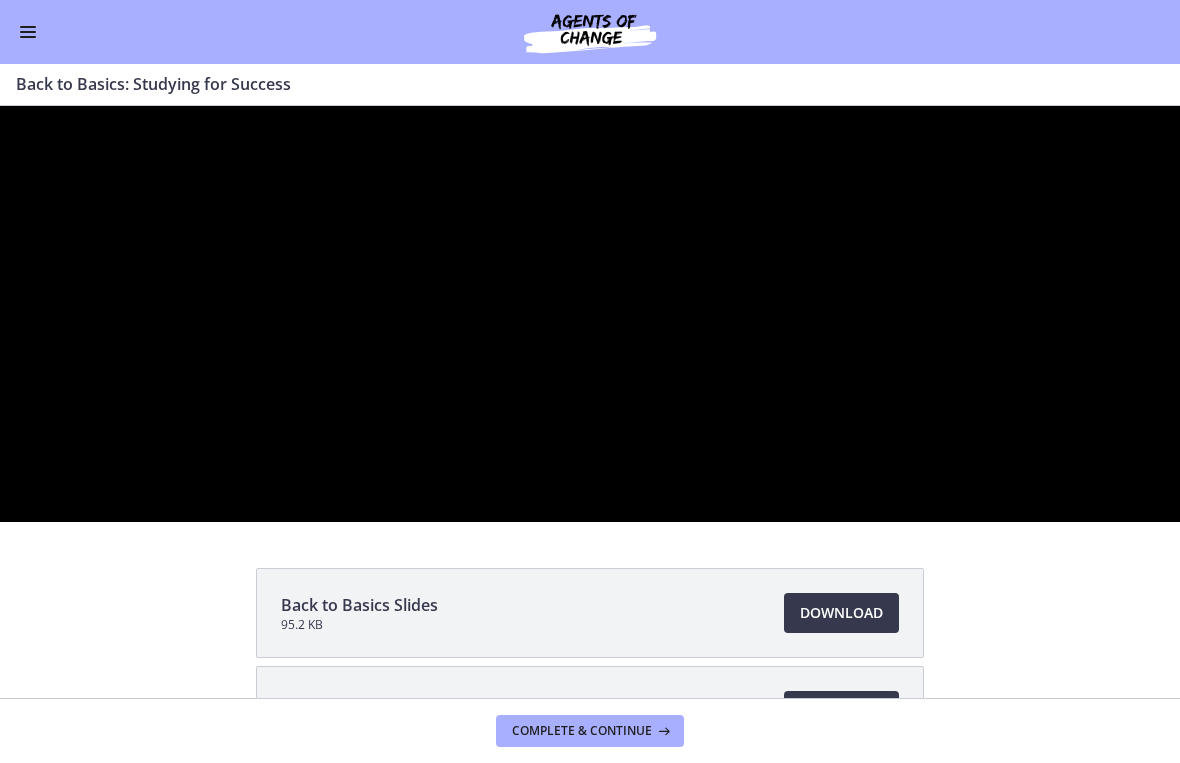 click at bounding box center [590, 314] 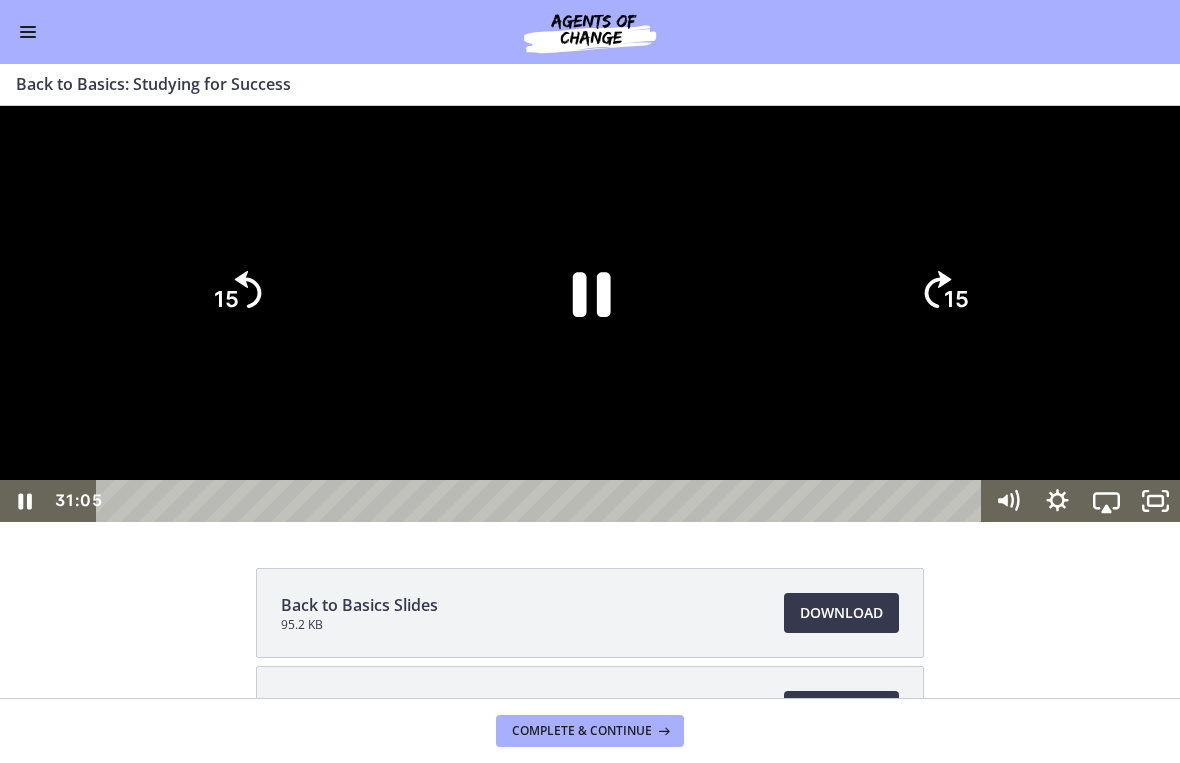 click on "15" 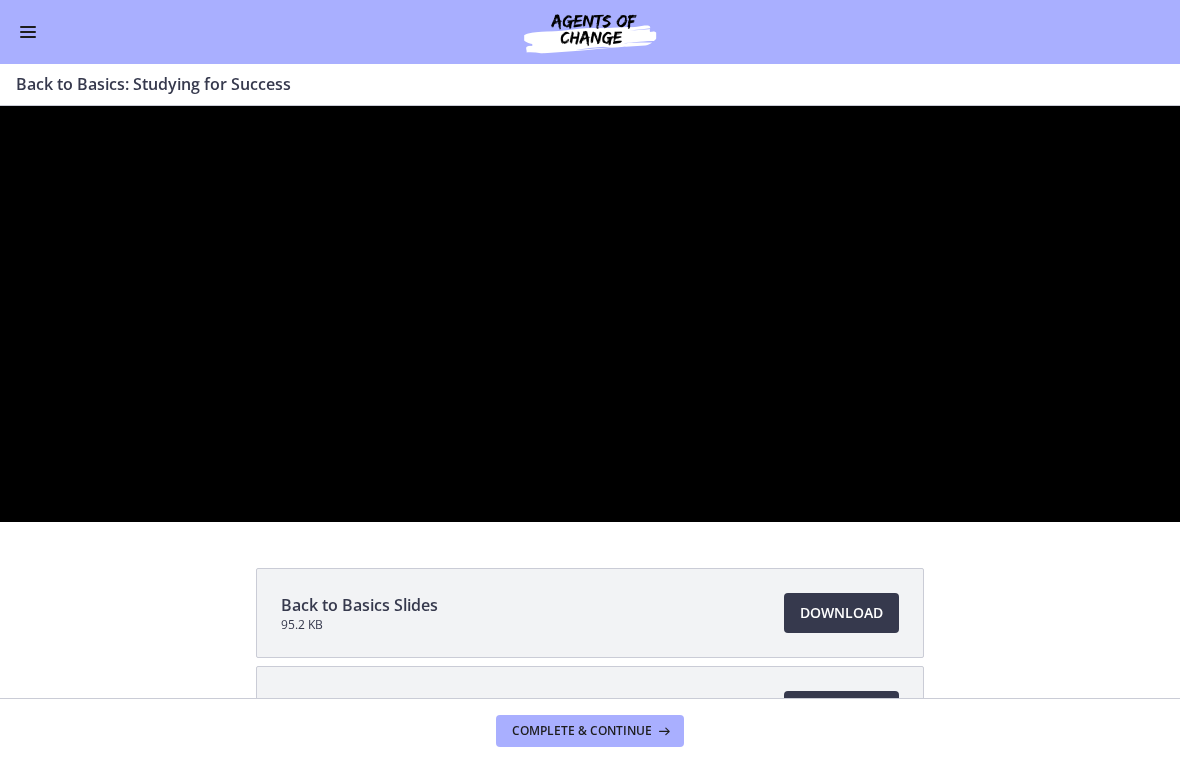 click at bounding box center (590, 314) 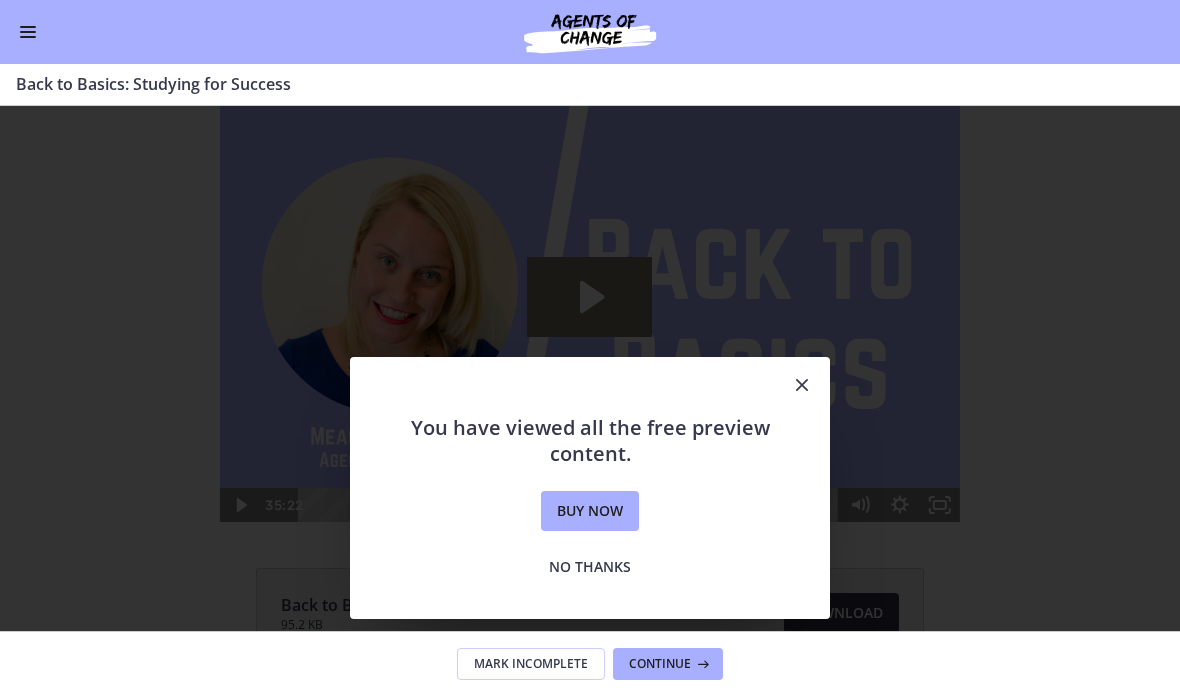 scroll, scrollTop: 0, scrollLeft: 0, axis: both 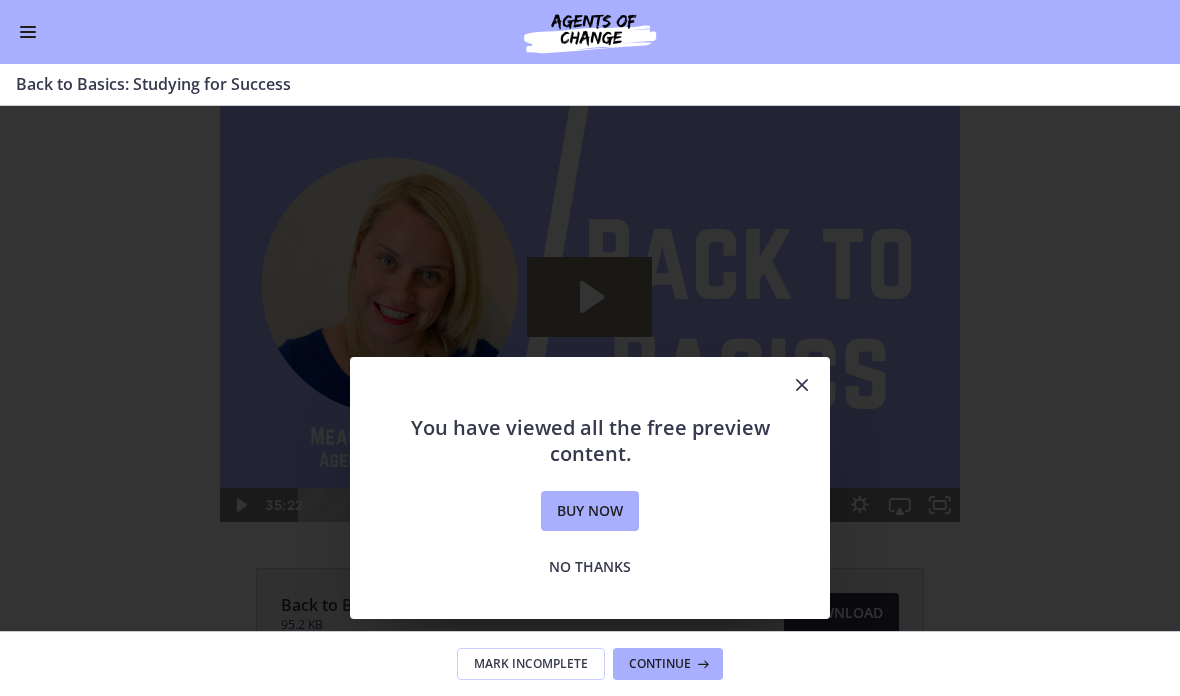 click at bounding box center (802, 385) 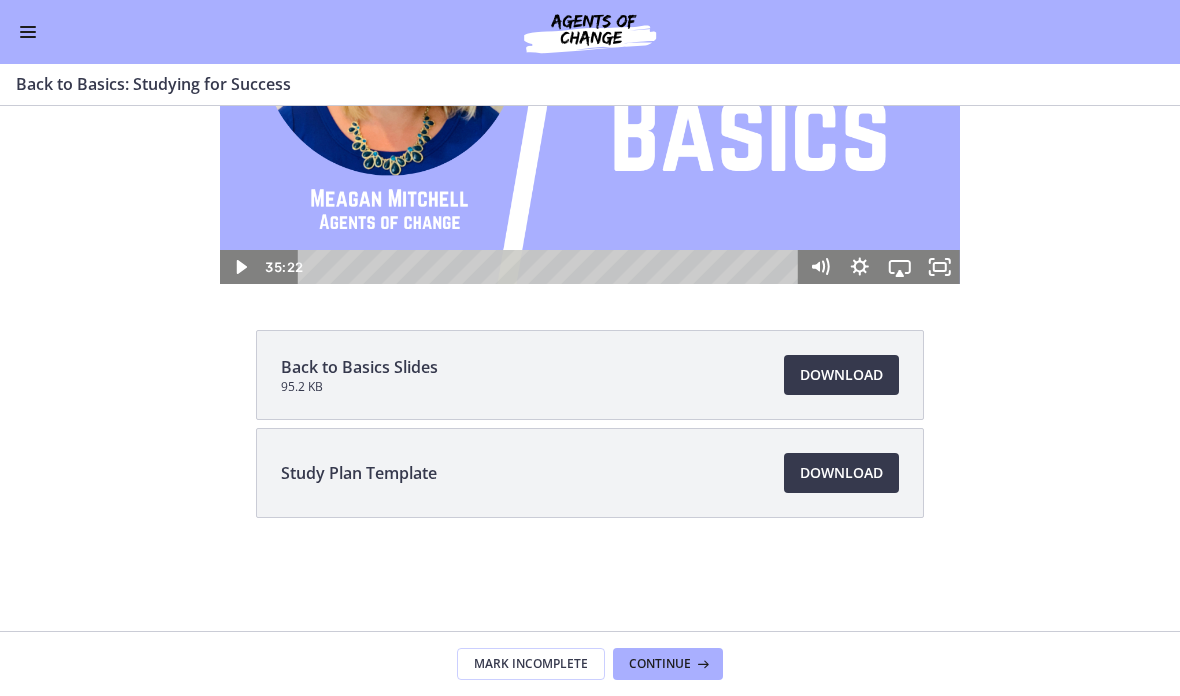 scroll, scrollTop: 238, scrollLeft: 0, axis: vertical 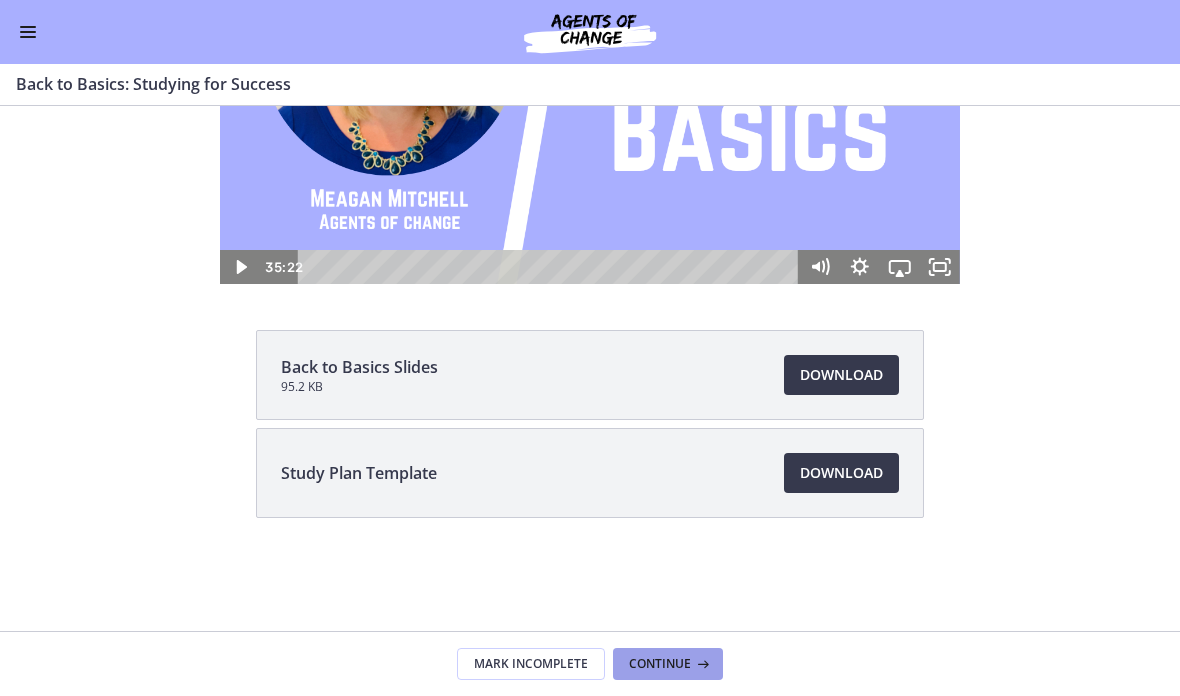 click on "Continue" at bounding box center (668, 664) 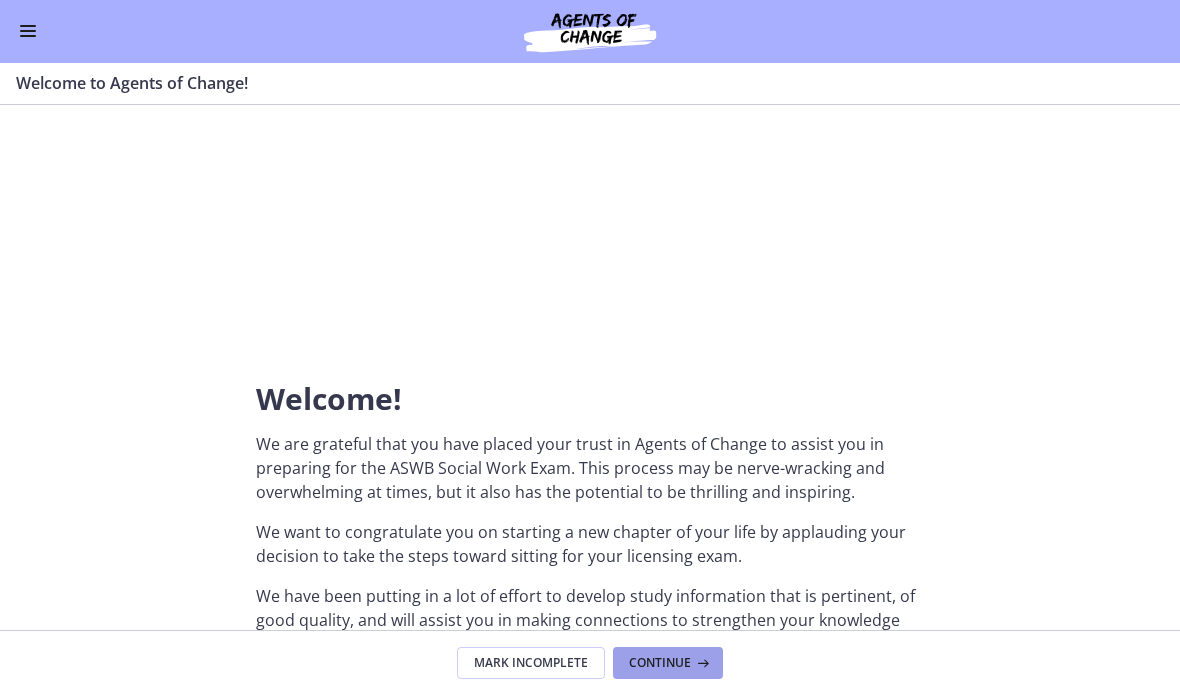 scroll, scrollTop: 0, scrollLeft: 0, axis: both 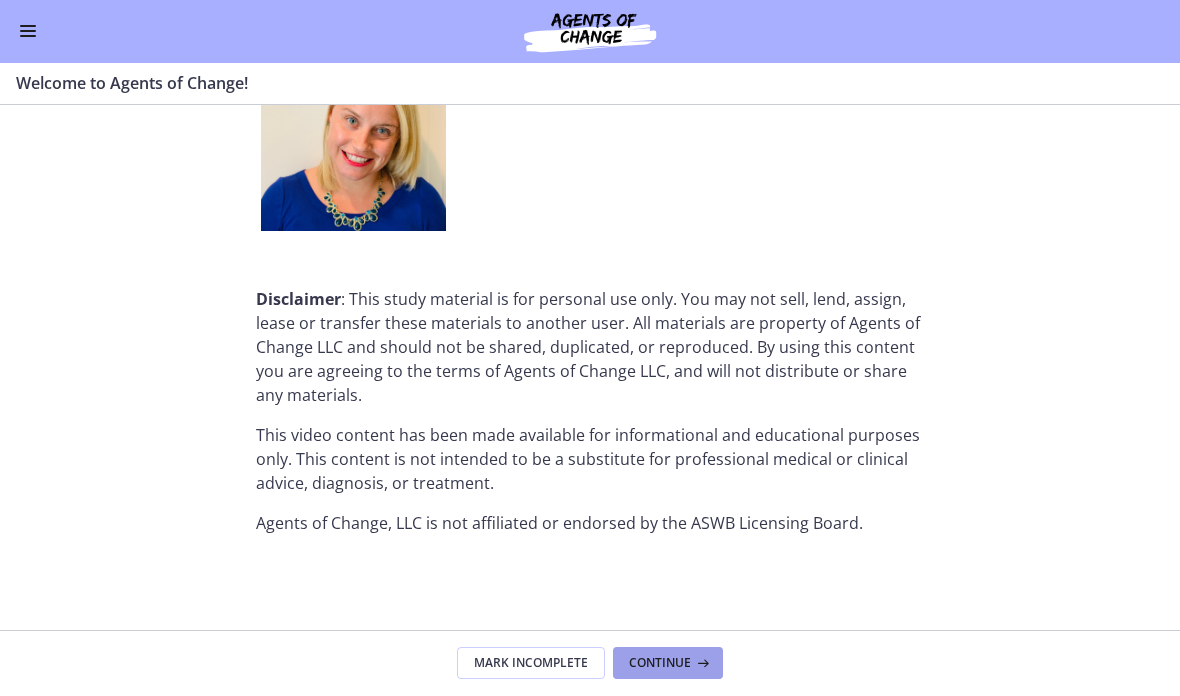 click on "Continue" at bounding box center (668, 664) 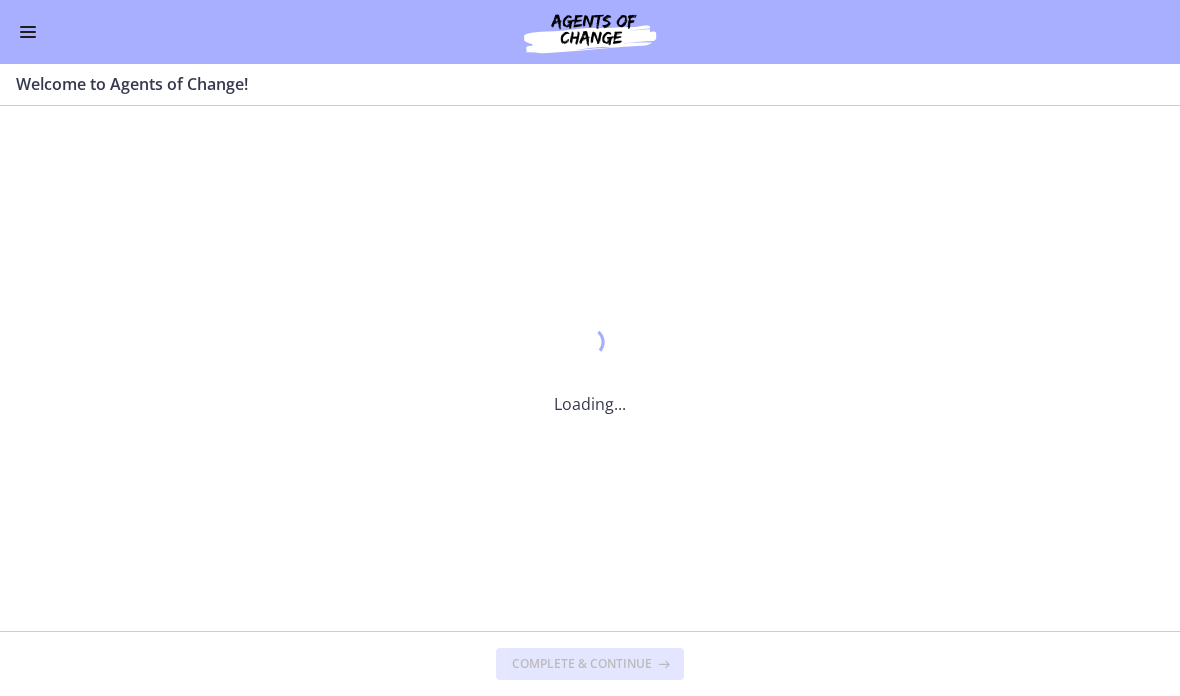 scroll, scrollTop: 0, scrollLeft: 0, axis: both 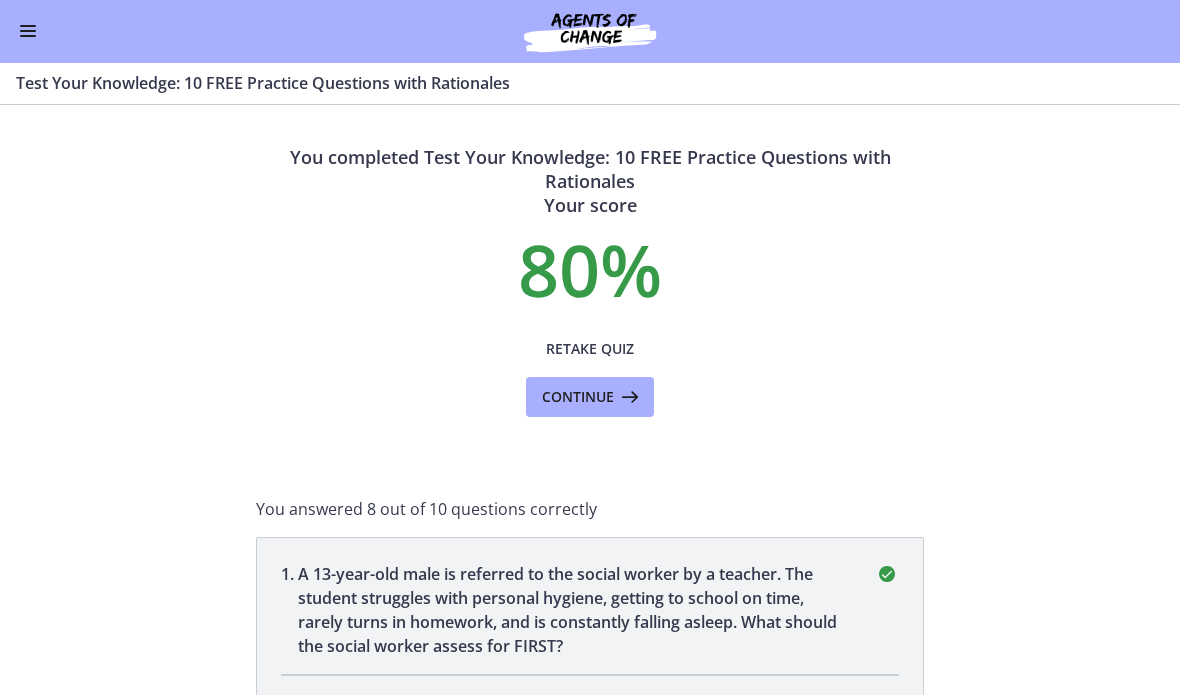 click at bounding box center (28, 32) 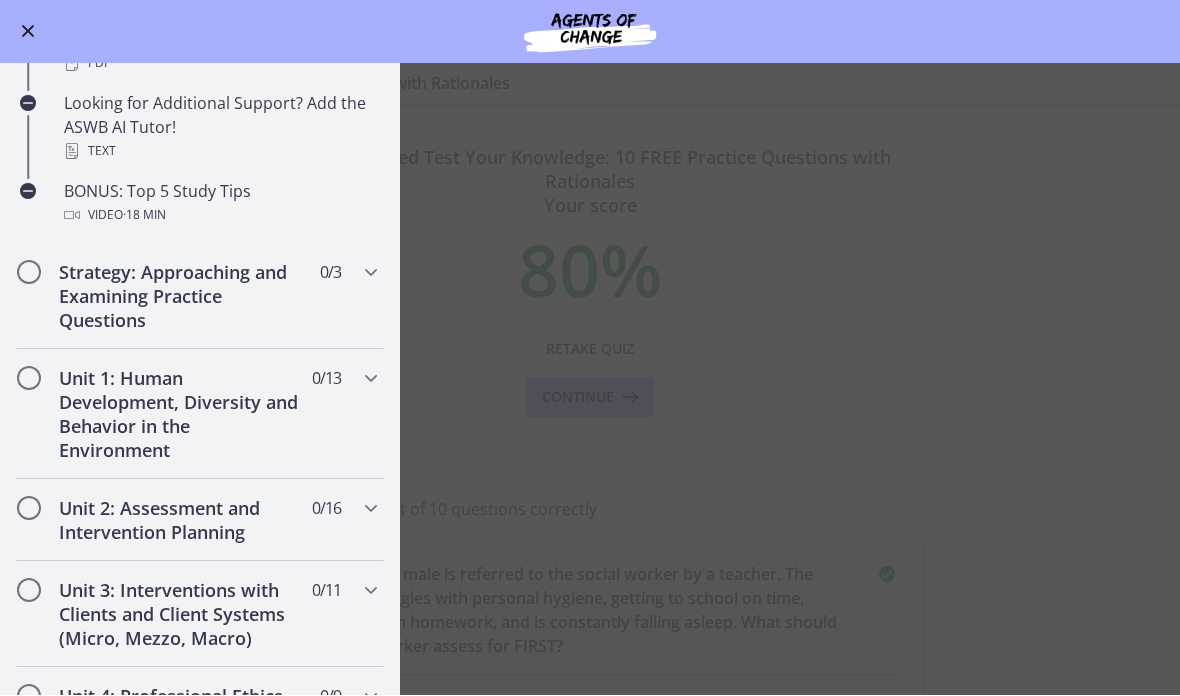 scroll, scrollTop: 861, scrollLeft: 0, axis: vertical 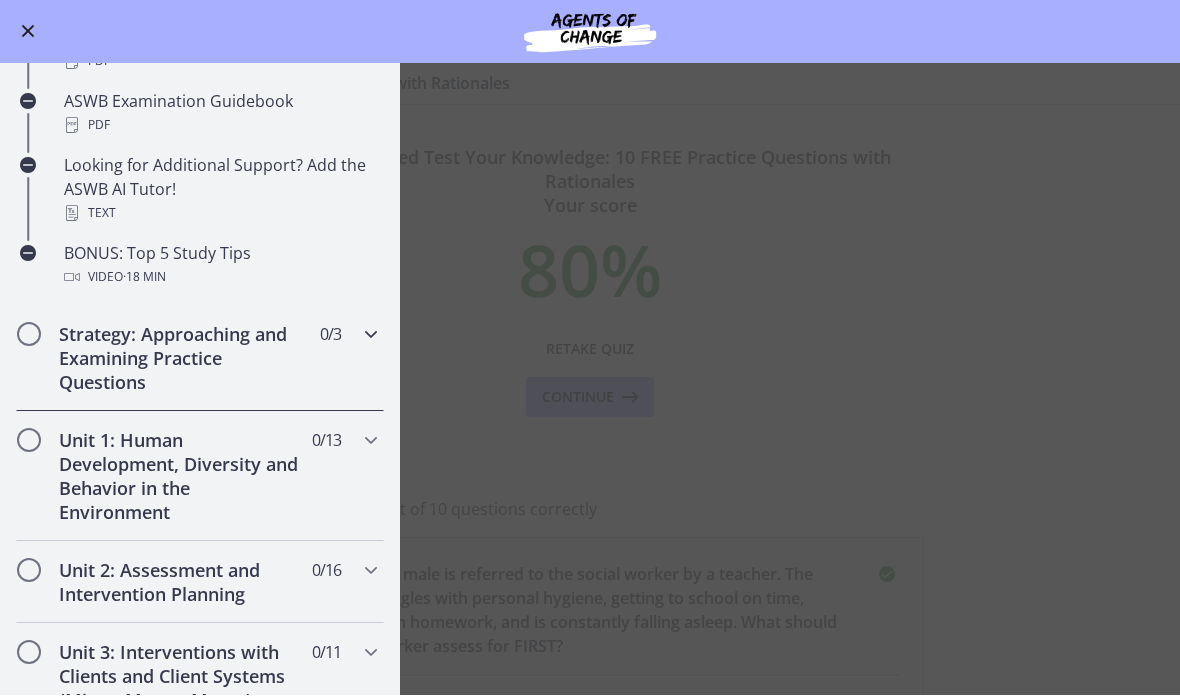 click on "Strategy: Approaching and Examining Practice Questions" at bounding box center [181, 359] 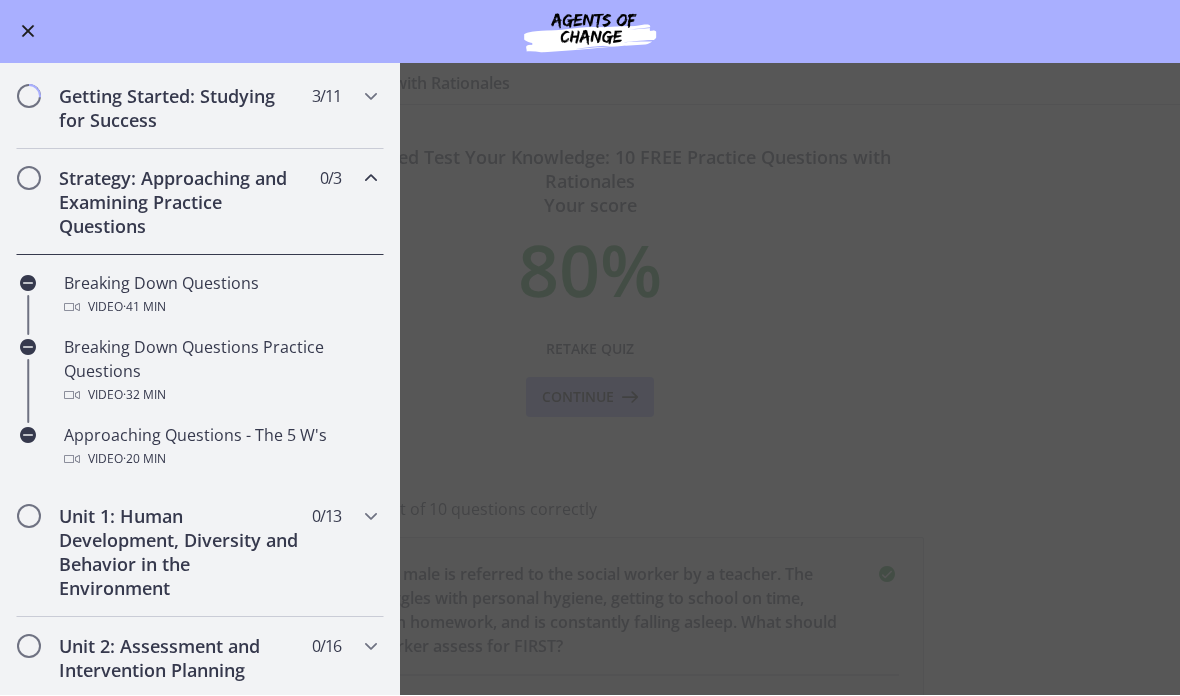 scroll, scrollTop: 231, scrollLeft: 0, axis: vertical 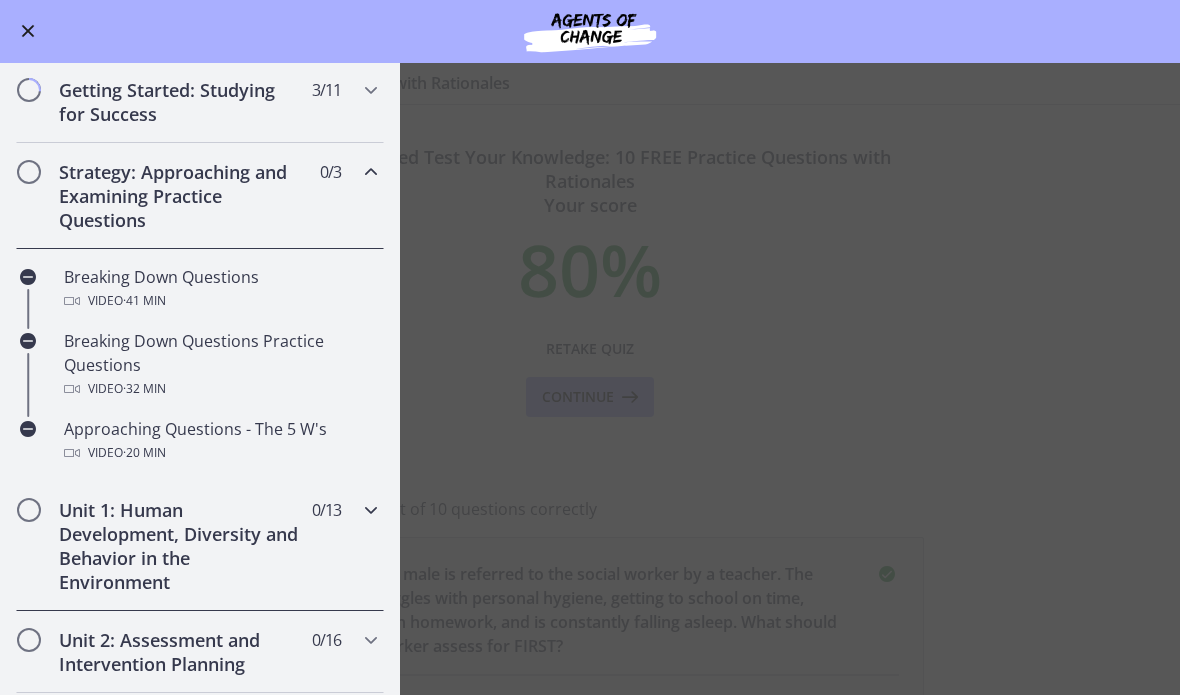 click at bounding box center [371, 511] 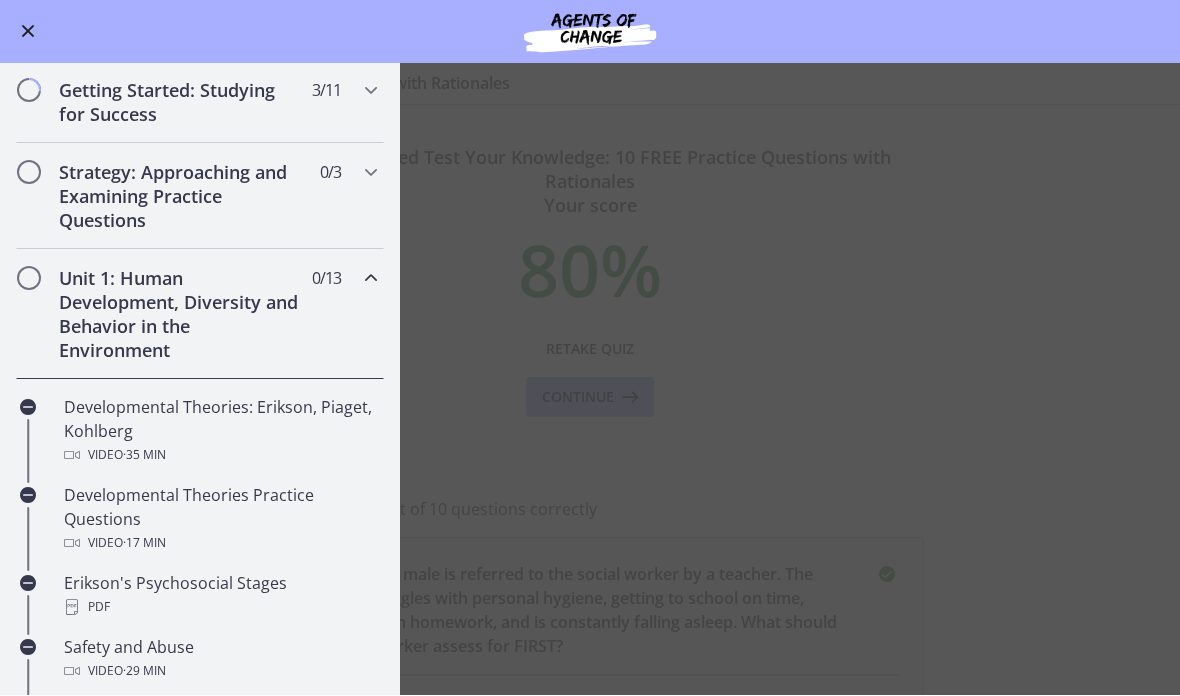 scroll, scrollTop: 266, scrollLeft: 0, axis: vertical 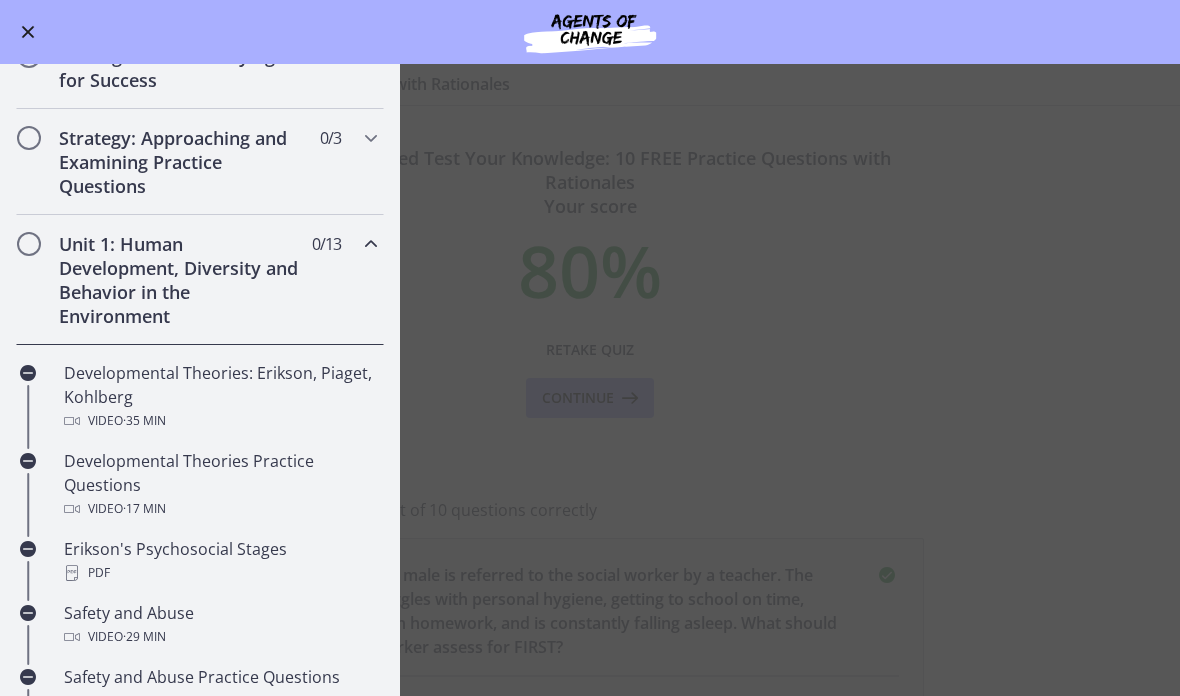 click at bounding box center [371, 244] 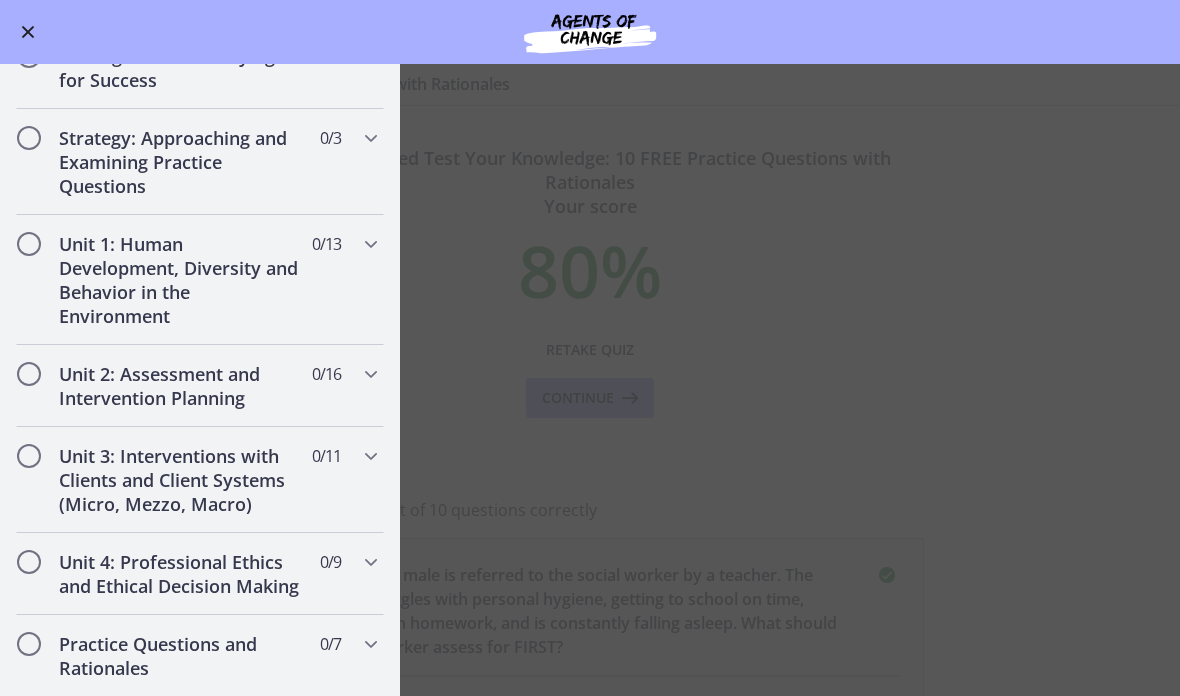 click at bounding box center [28, 32] 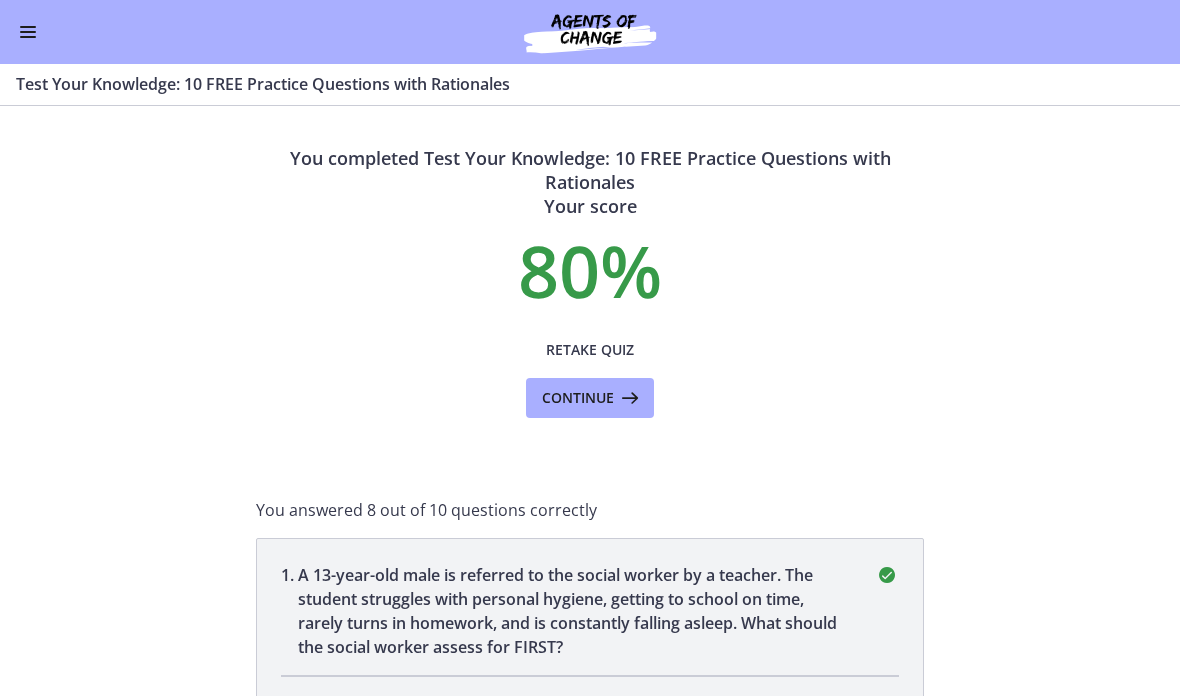 scroll, scrollTop: -1, scrollLeft: 0, axis: vertical 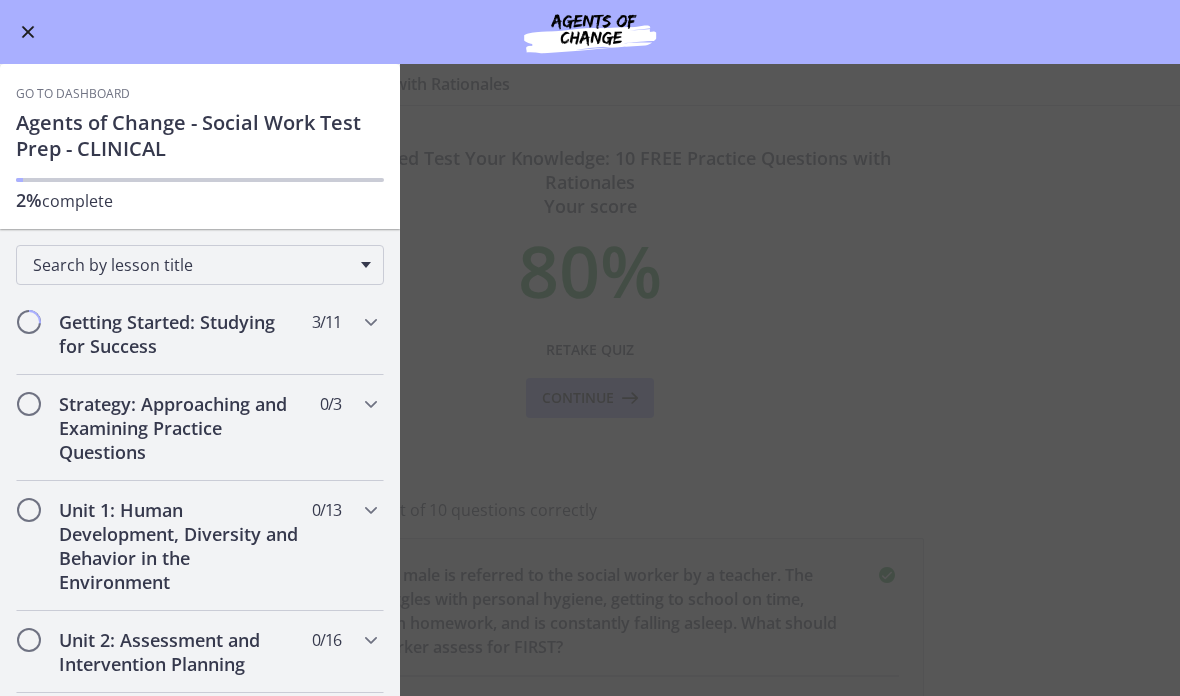 click at bounding box center [28, 32] 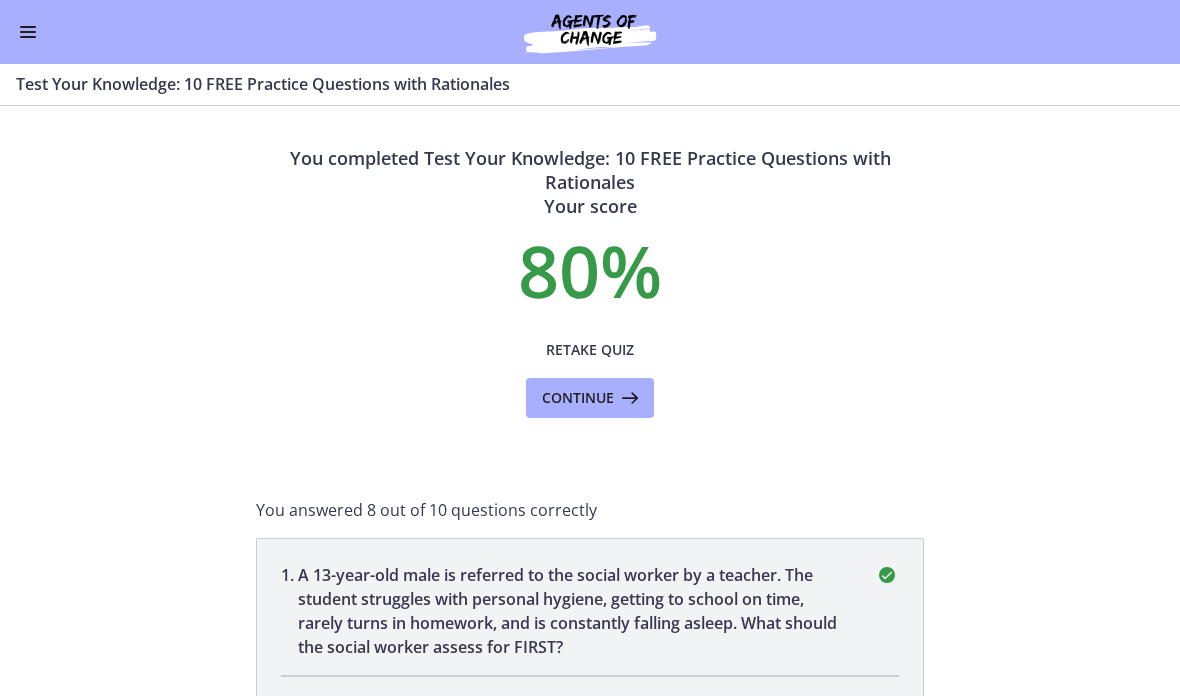 click at bounding box center (28, 32) 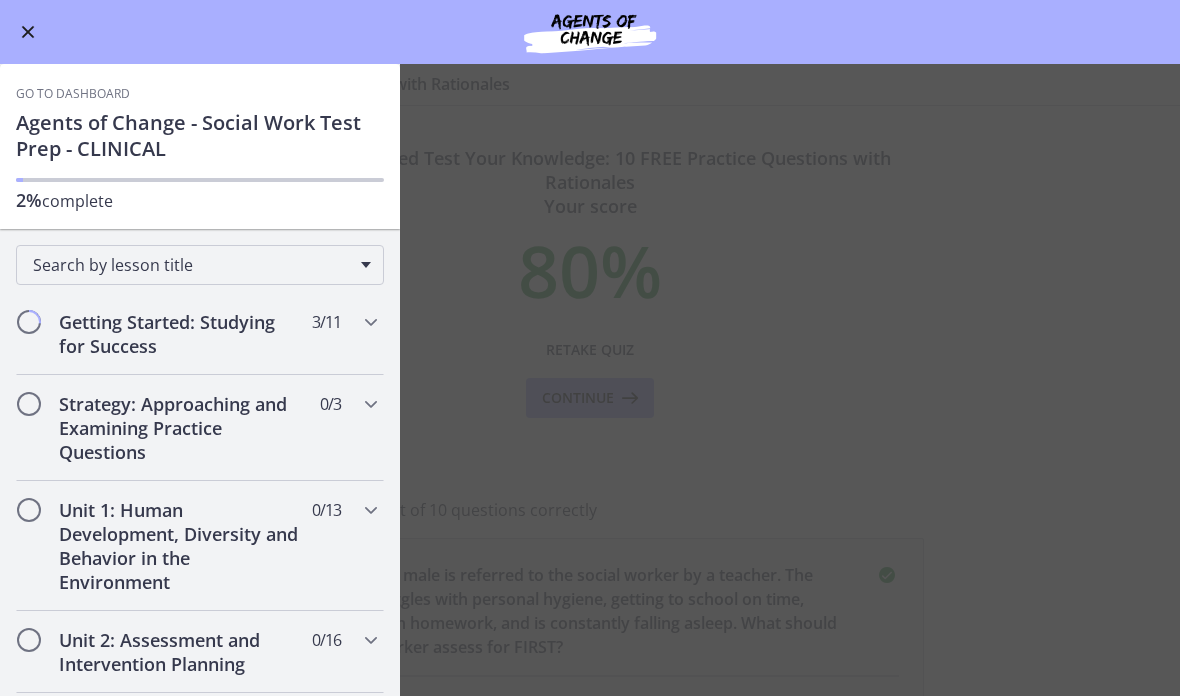 click on "Go to Dashboard" at bounding box center [73, 94] 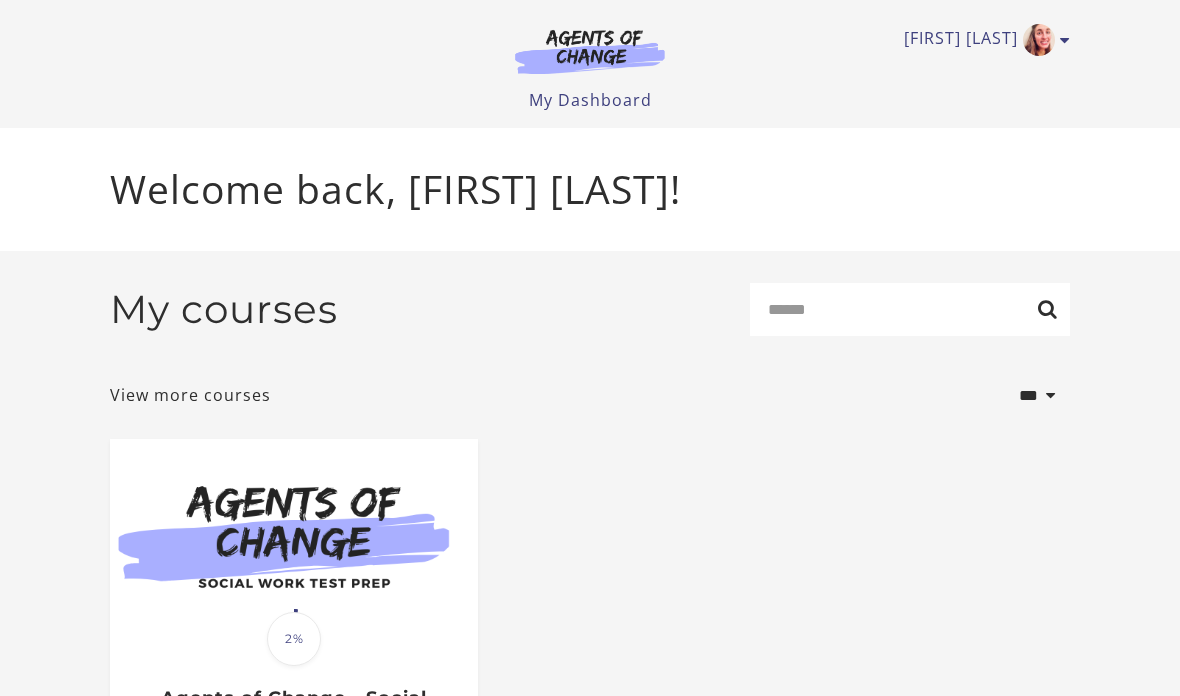 scroll, scrollTop: 0, scrollLeft: 0, axis: both 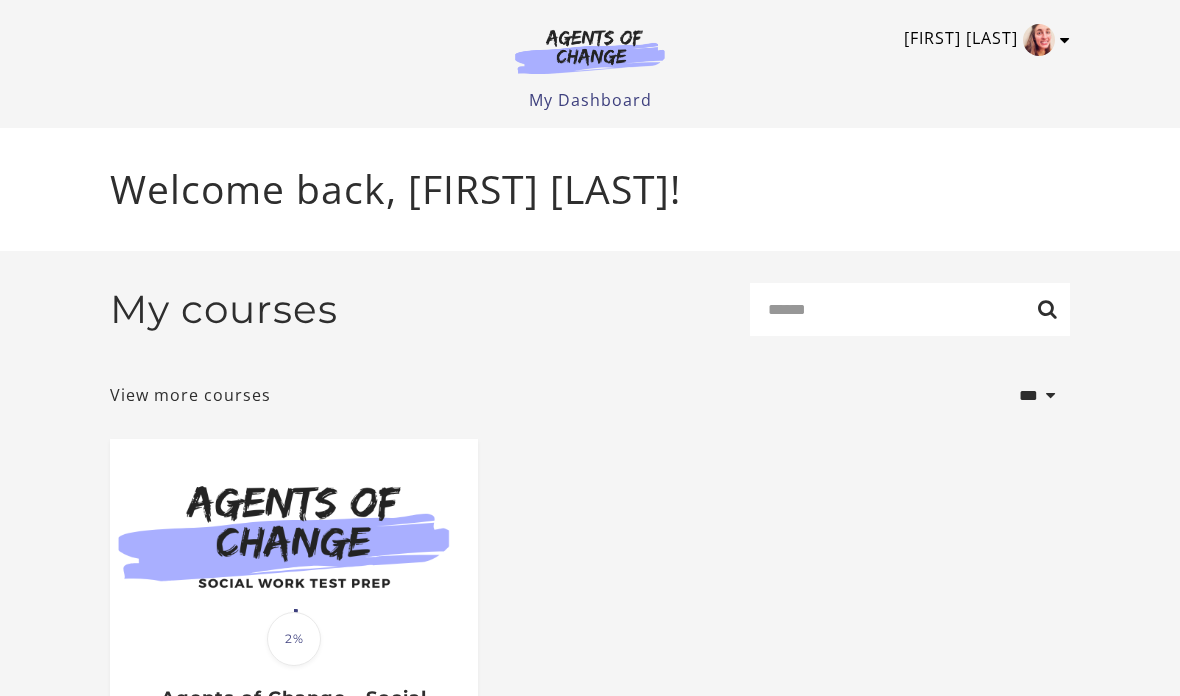 click on "[FIRST] [LAST]" at bounding box center (982, 40) 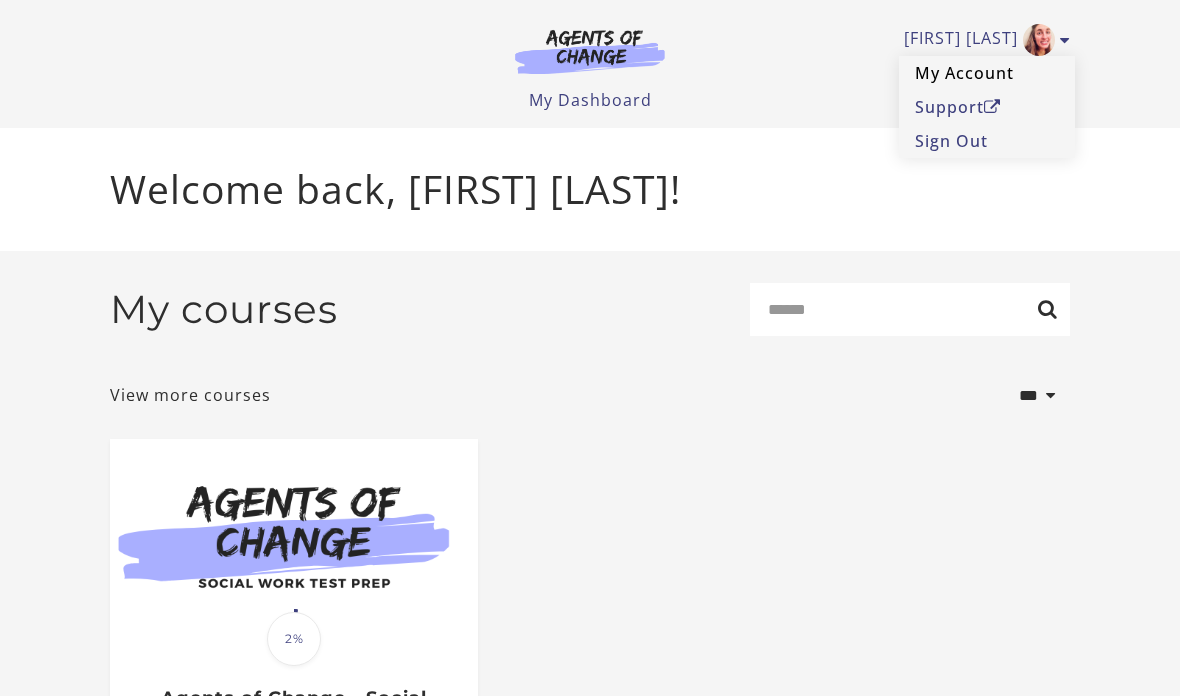 click on "My Account" at bounding box center (987, 73) 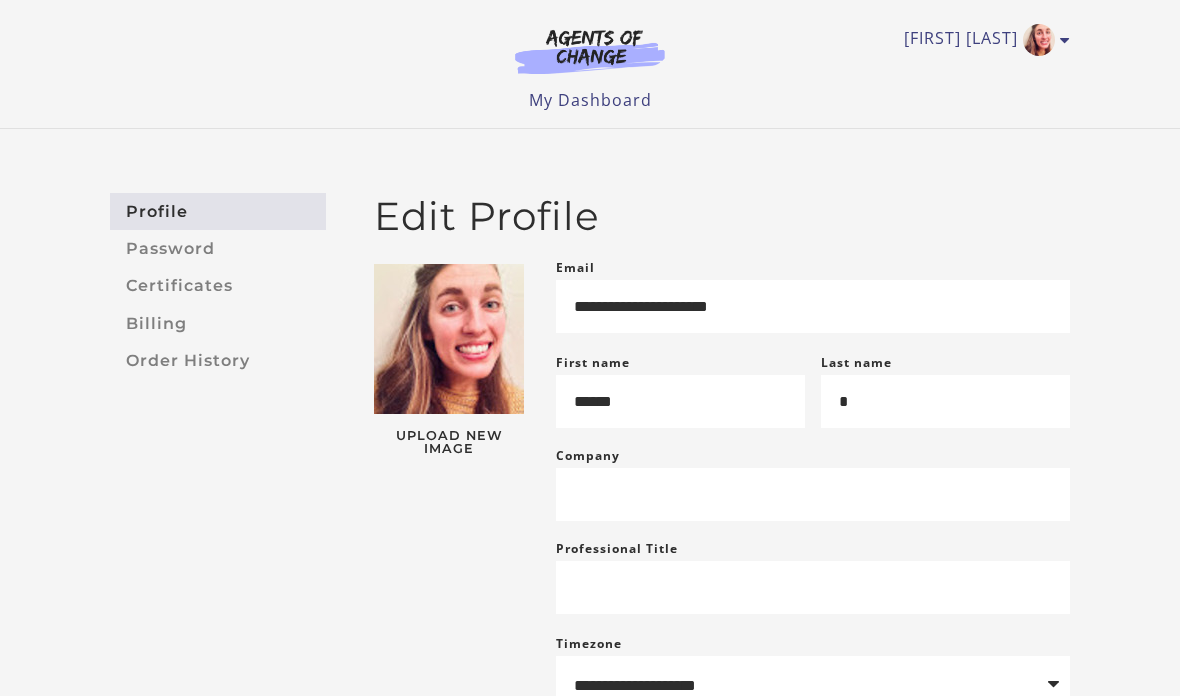 scroll, scrollTop: 0, scrollLeft: 0, axis: both 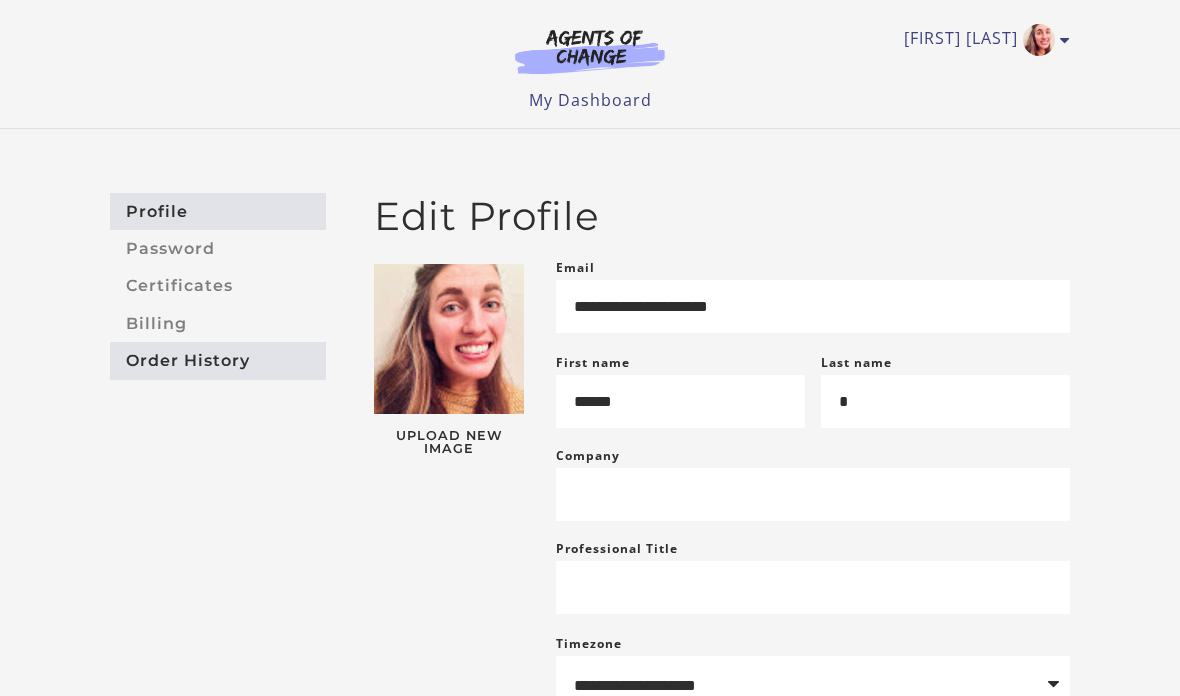 click on "Order History" at bounding box center (218, 360) 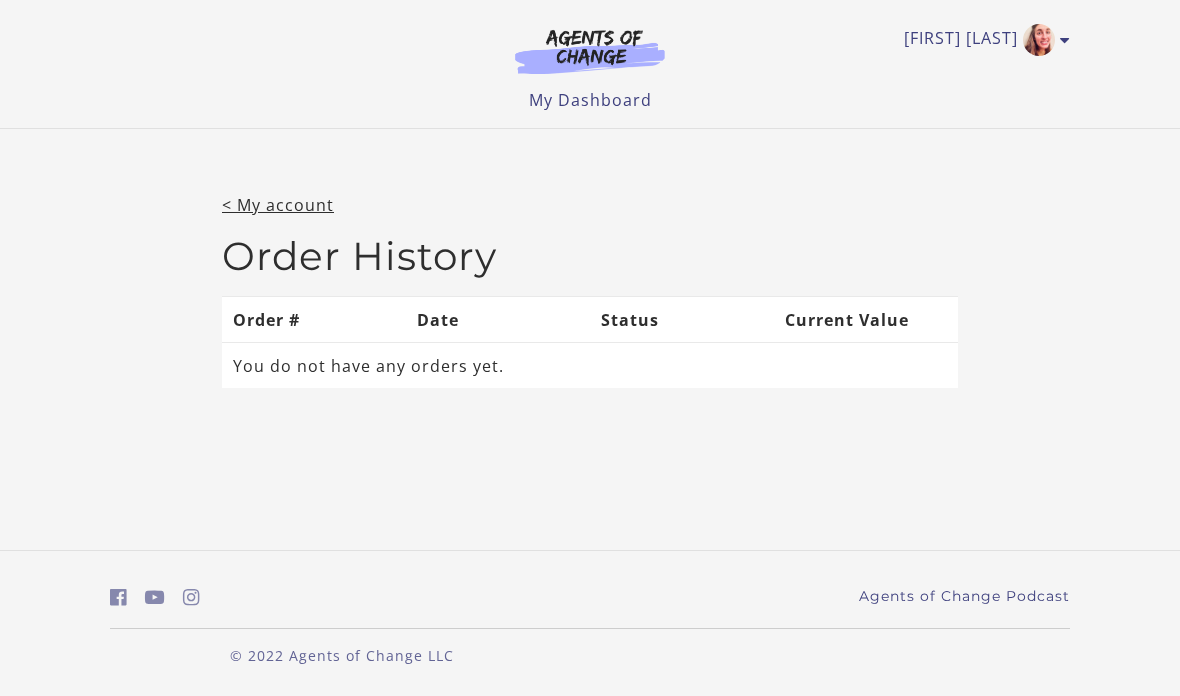 scroll, scrollTop: 0, scrollLeft: 0, axis: both 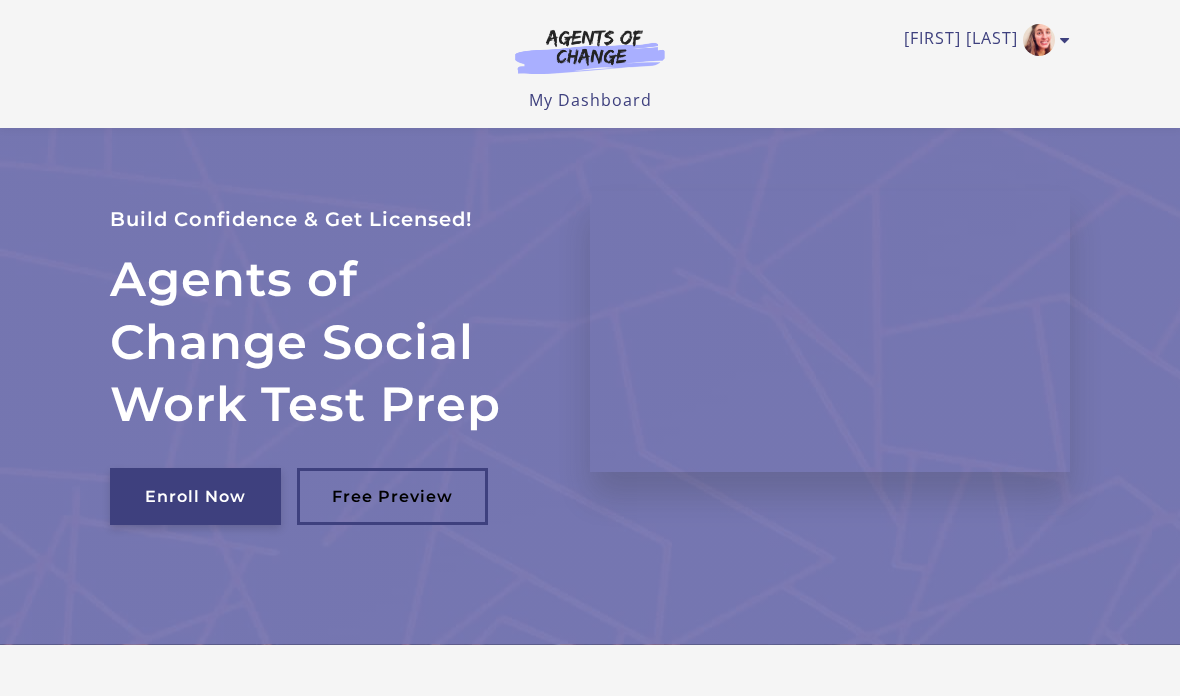 click on "Enroll Now" at bounding box center [195, 496] 